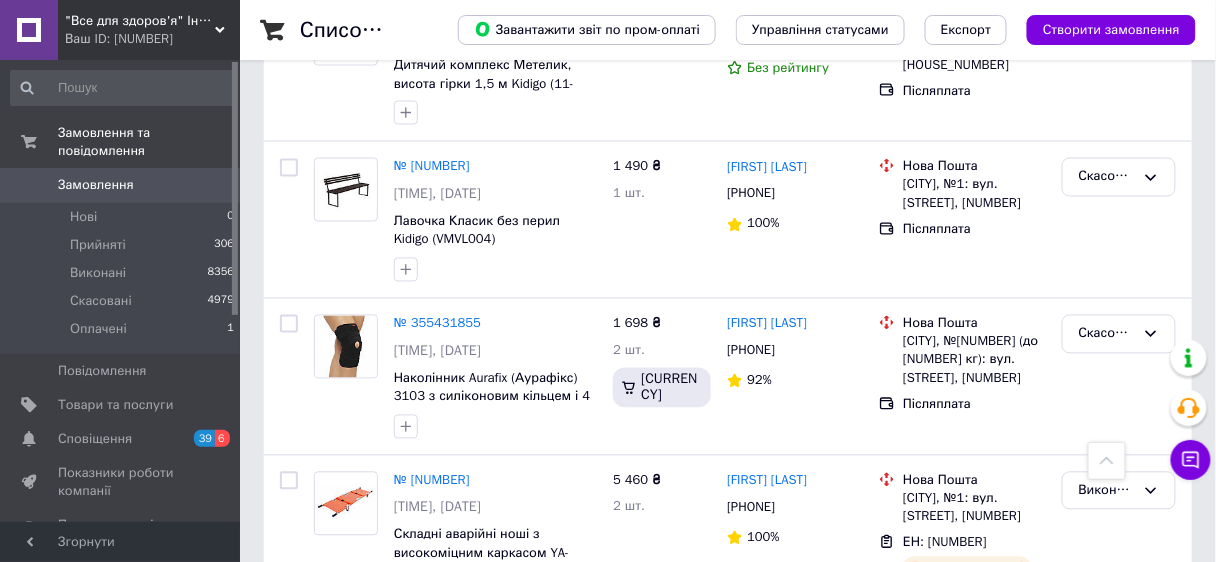 scroll, scrollTop: 2681, scrollLeft: 0, axis: vertical 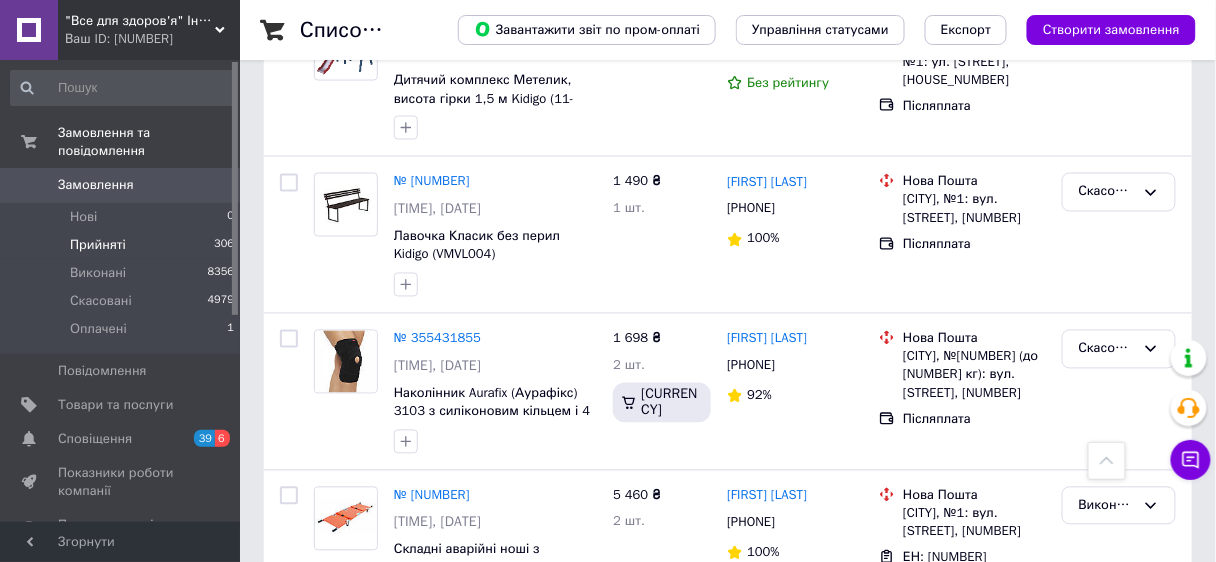 click on "Прийняті" at bounding box center [98, 245] 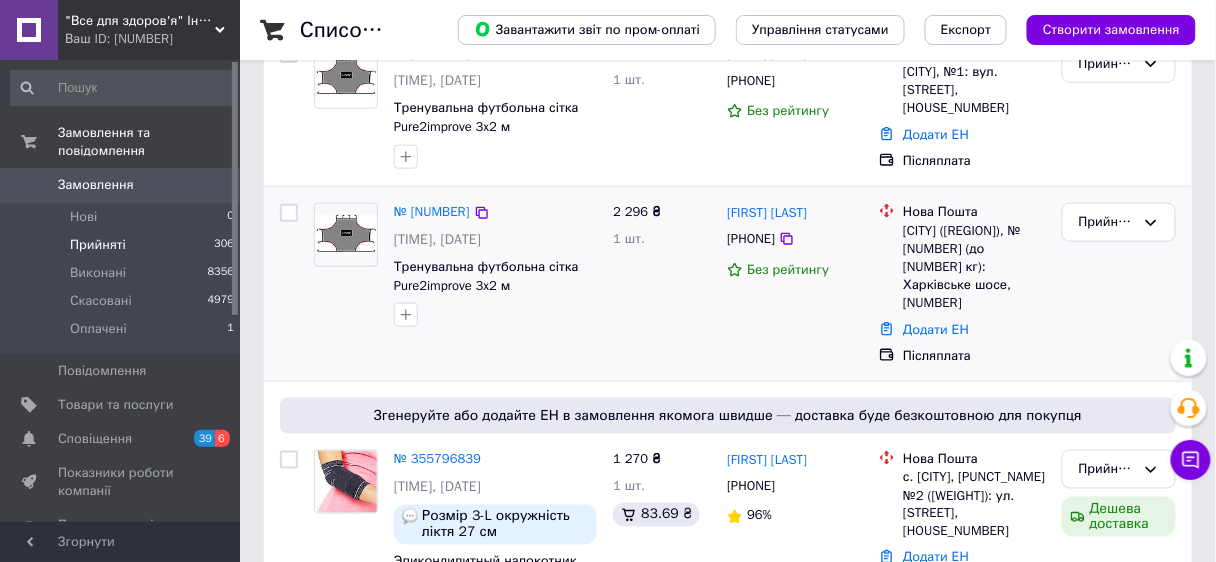 scroll, scrollTop: 480, scrollLeft: 0, axis: vertical 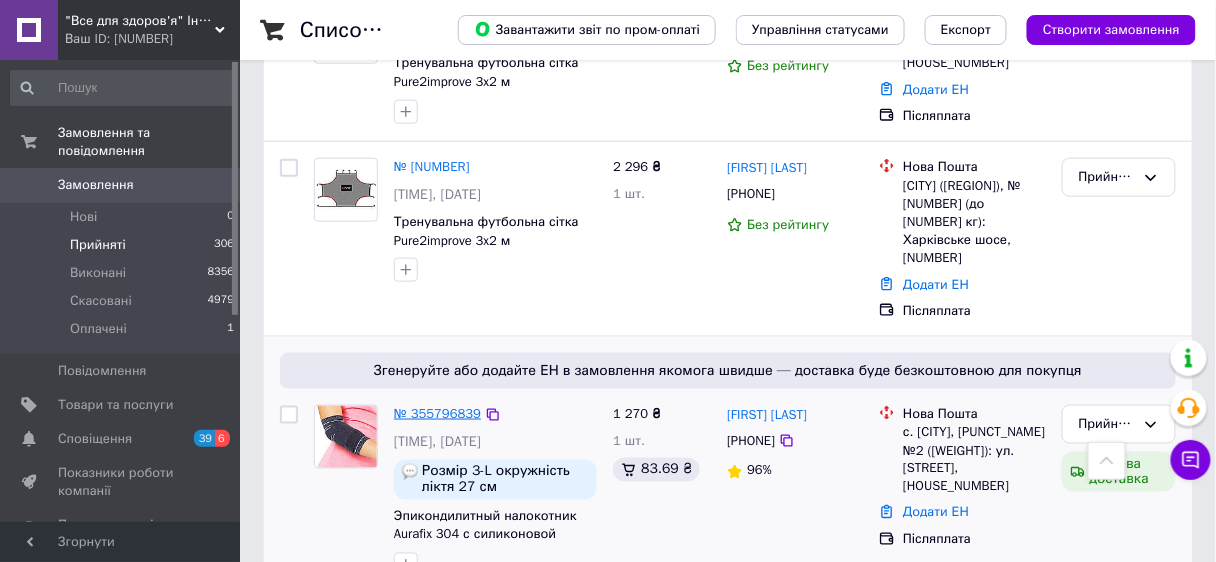 click on "№ 355796839" at bounding box center (437, 413) 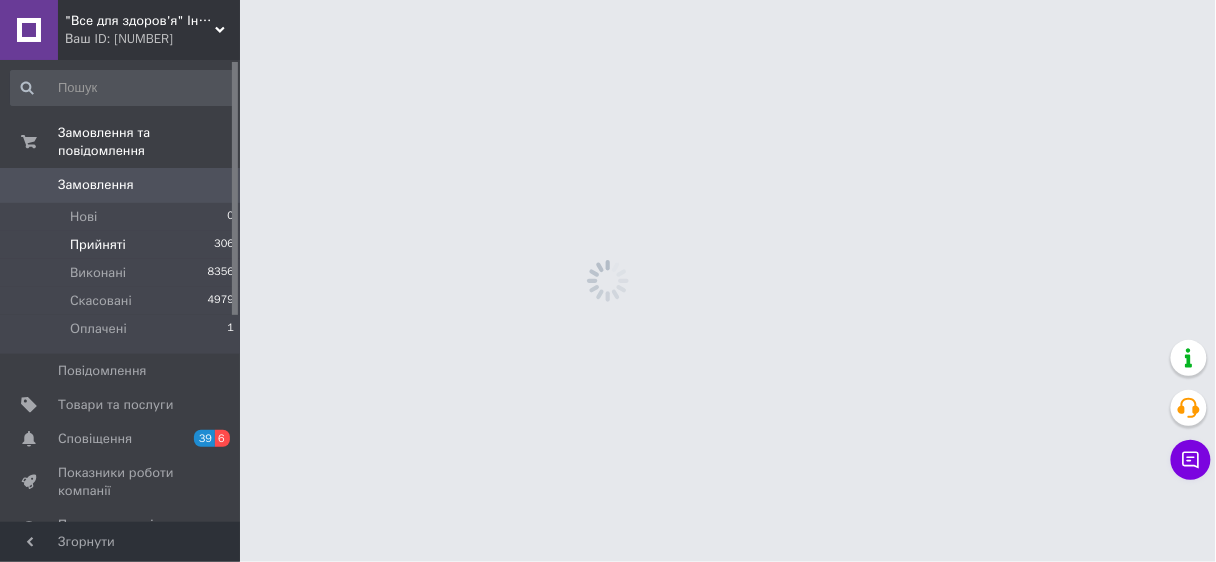 scroll, scrollTop: 0, scrollLeft: 0, axis: both 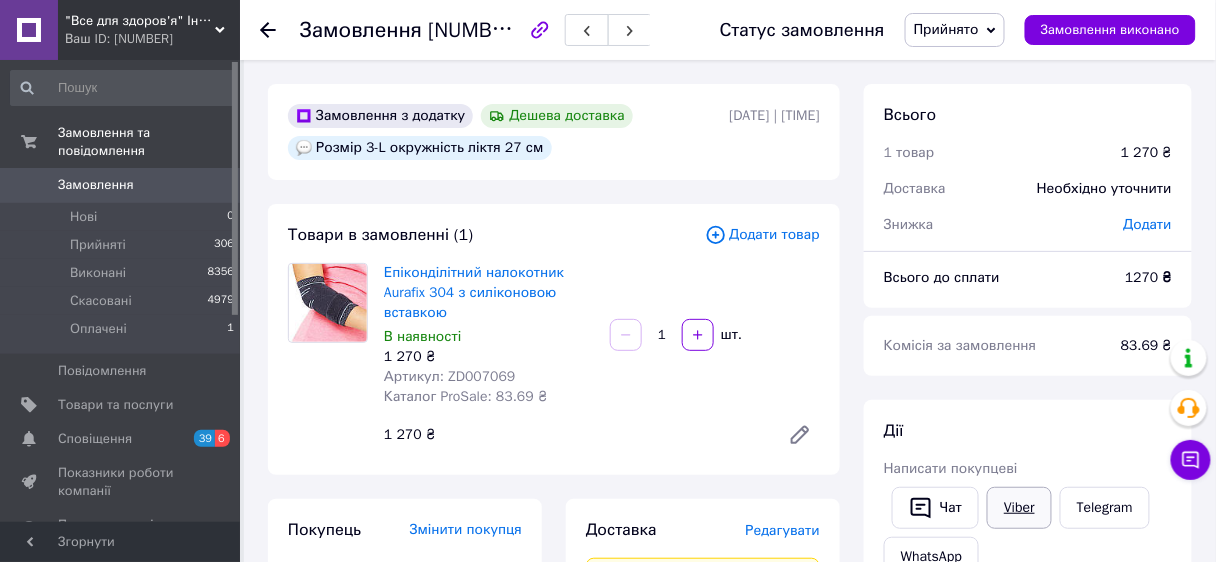 click on "Viber" at bounding box center (1019, 508) 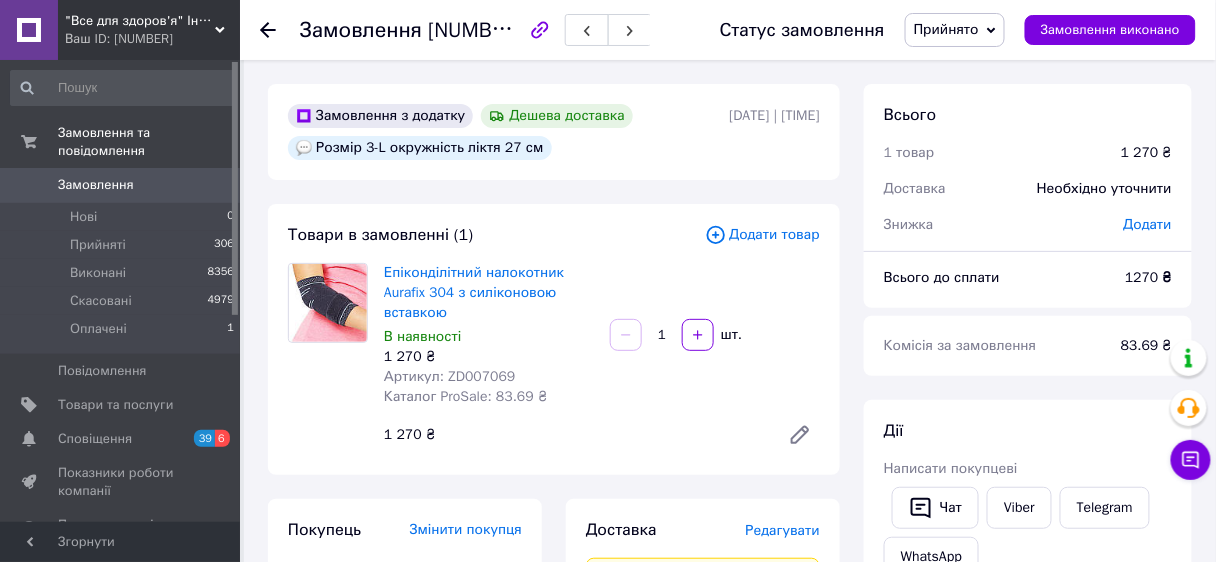 click 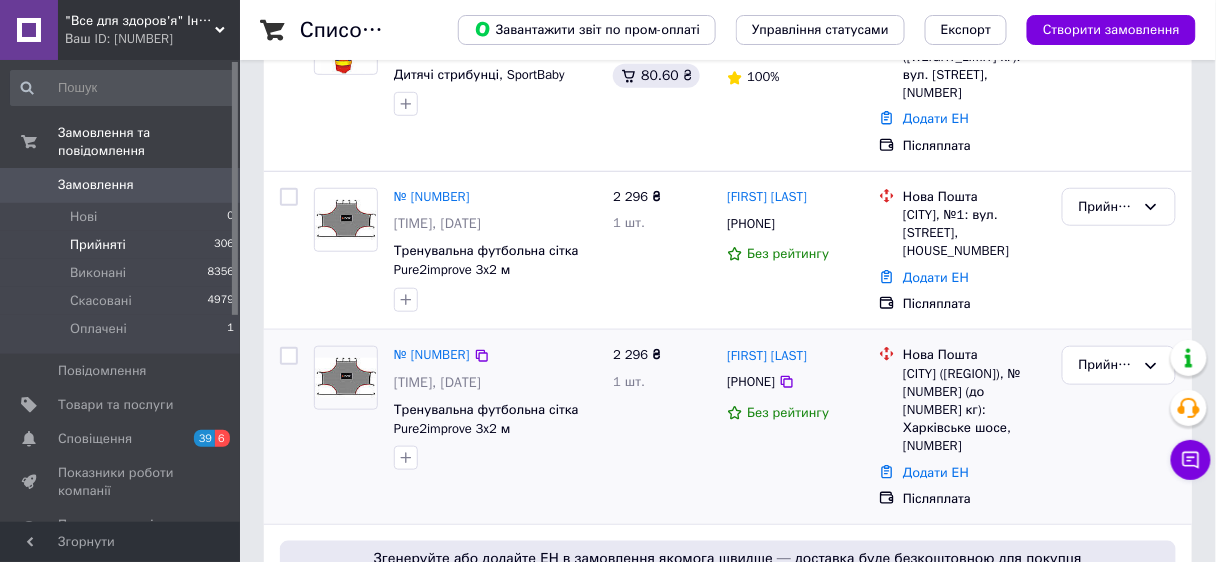 scroll, scrollTop: 320, scrollLeft: 0, axis: vertical 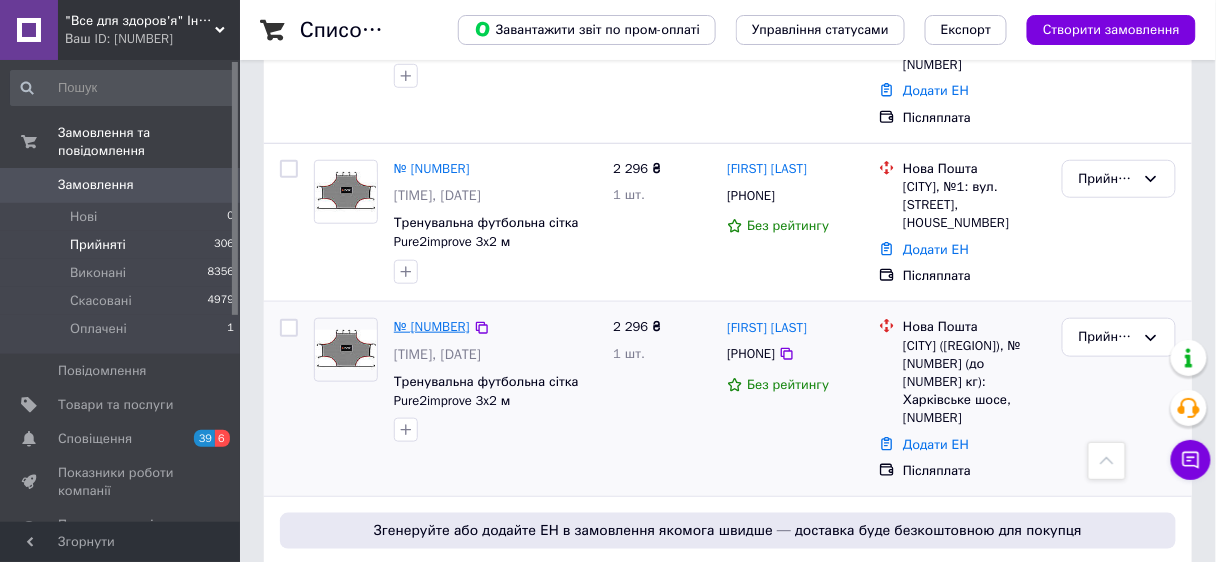click on "№ [NUMBER]" at bounding box center [432, 326] 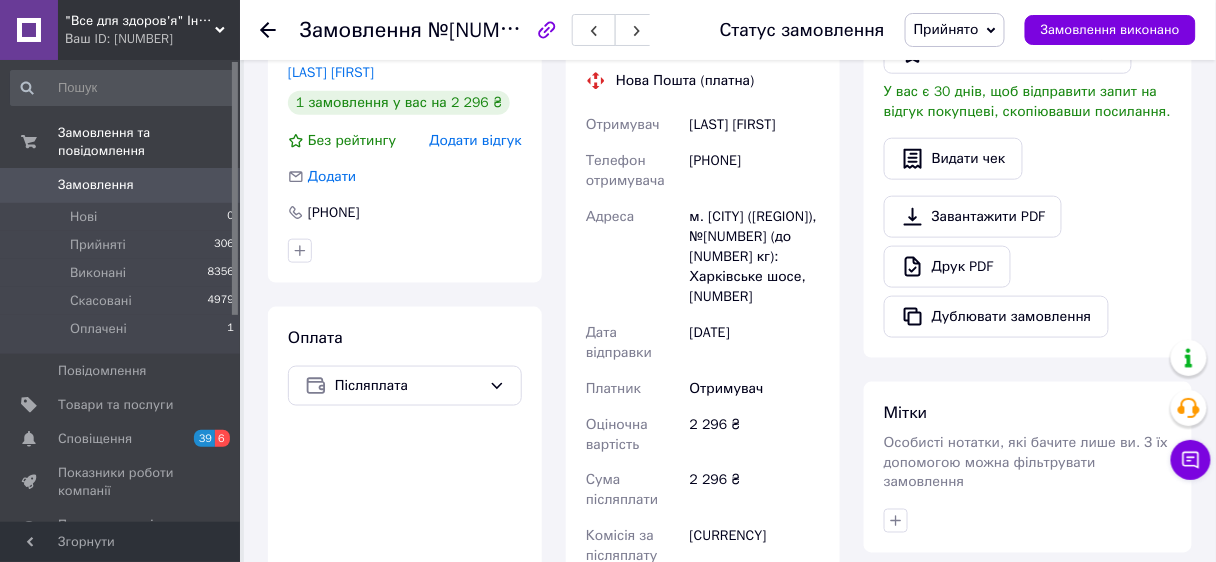 scroll, scrollTop: 480, scrollLeft: 0, axis: vertical 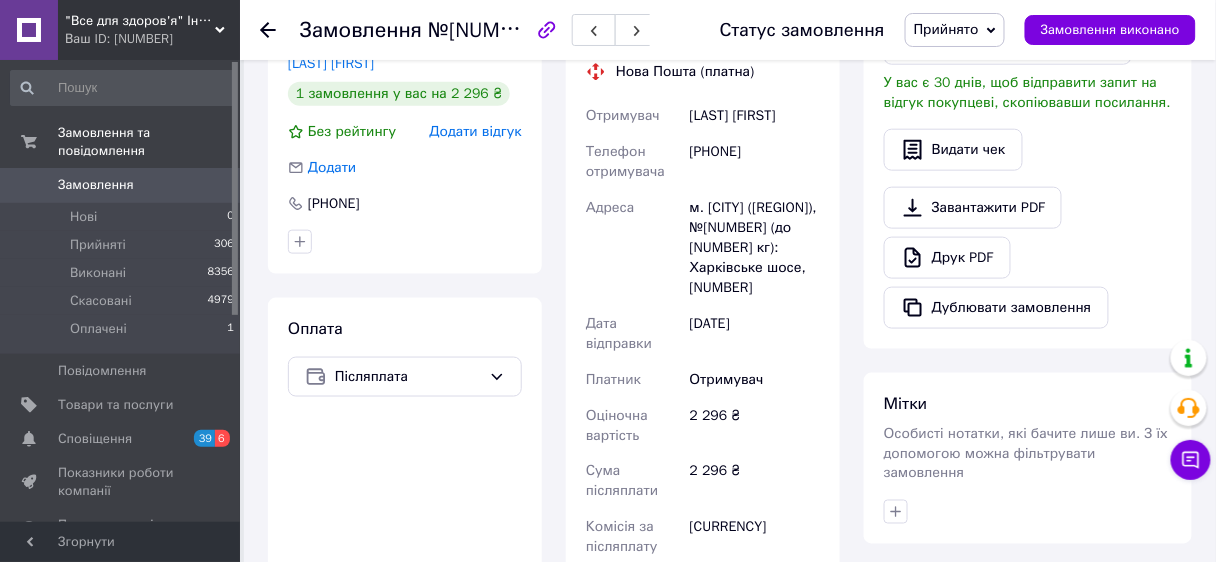 click 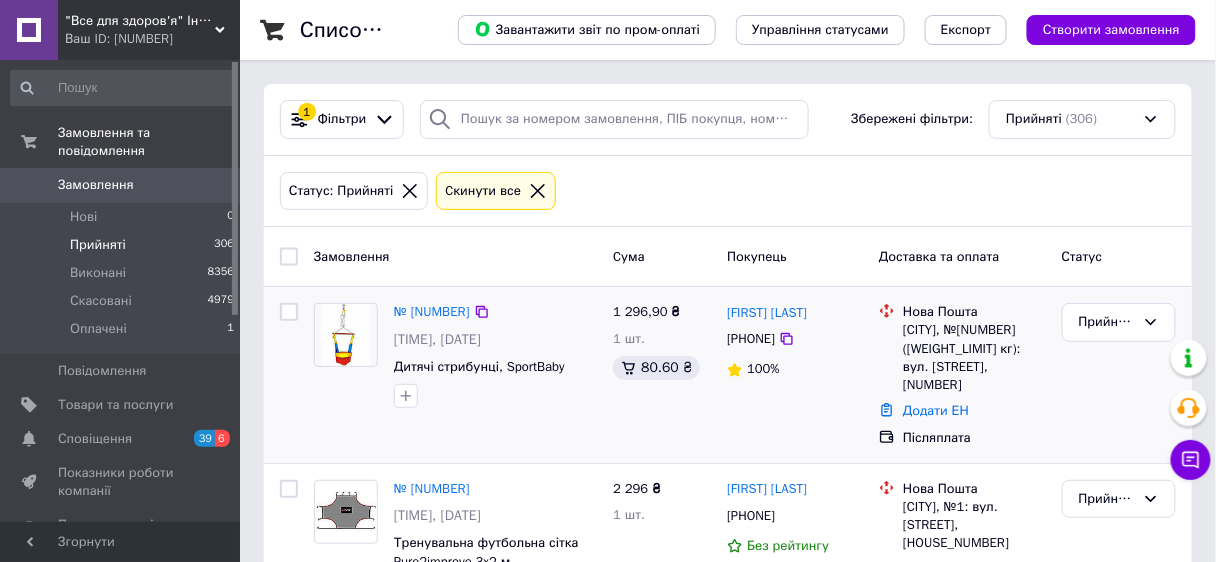 scroll, scrollTop: 160, scrollLeft: 0, axis: vertical 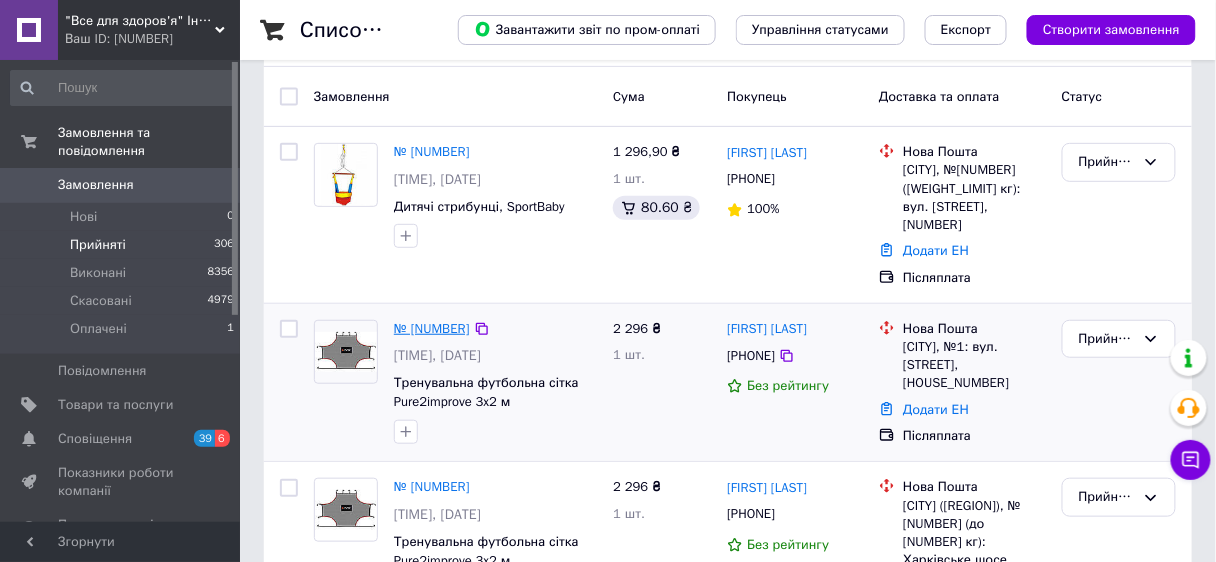 click on "№ [NUMBER]" at bounding box center [432, 328] 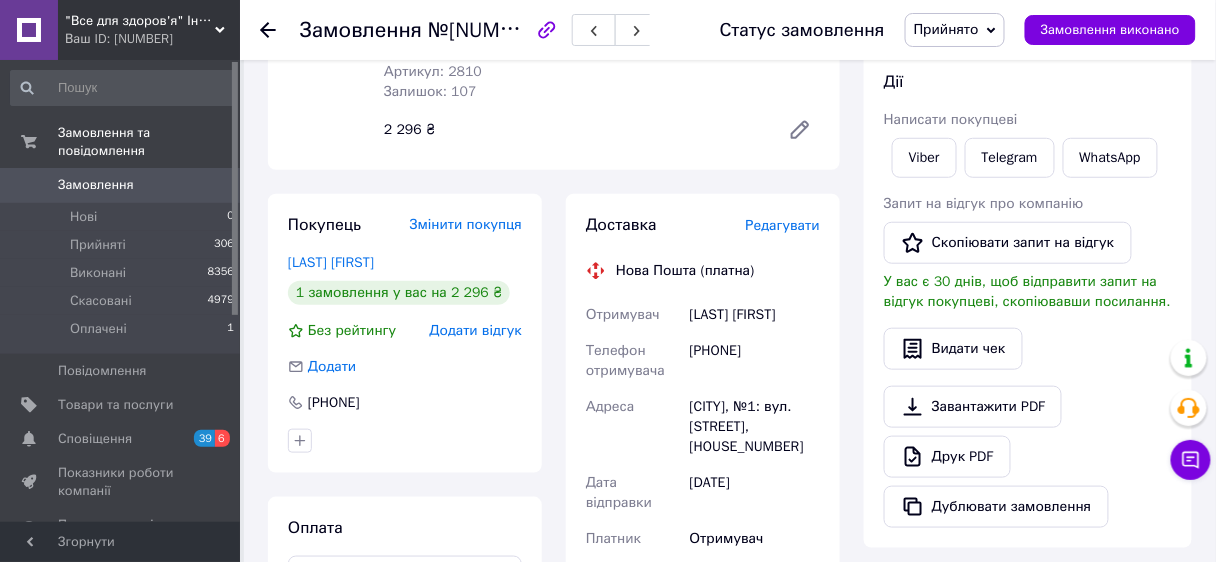 scroll, scrollTop: 307, scrollLeft: 0, axis: vertical 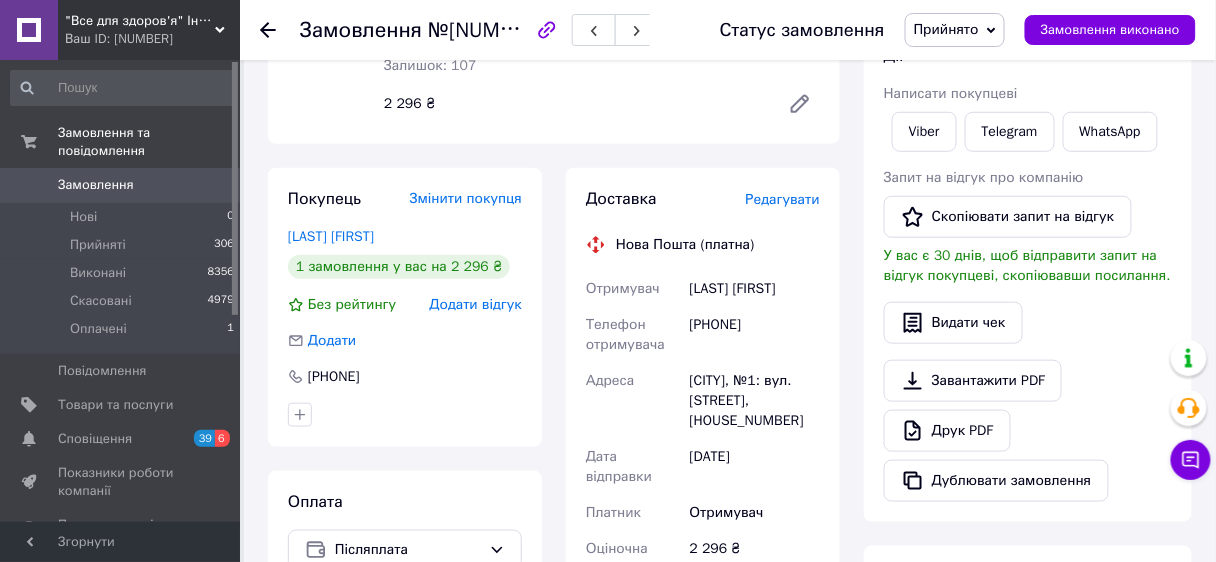click 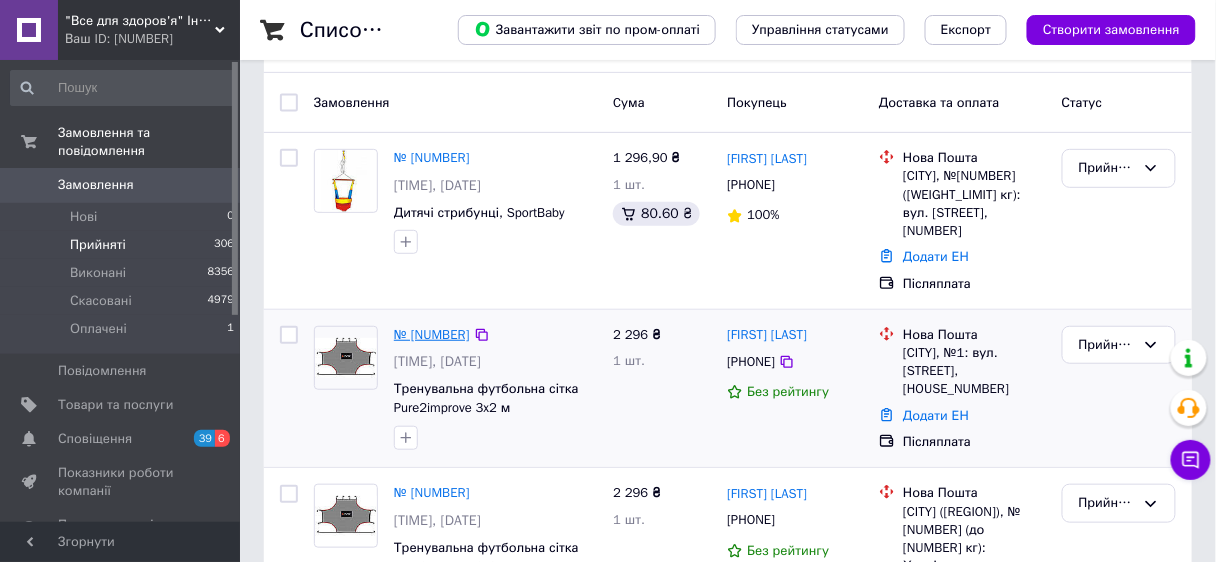 scroll, scrollTop: 240, scrollLeft: 0, axis: vertical 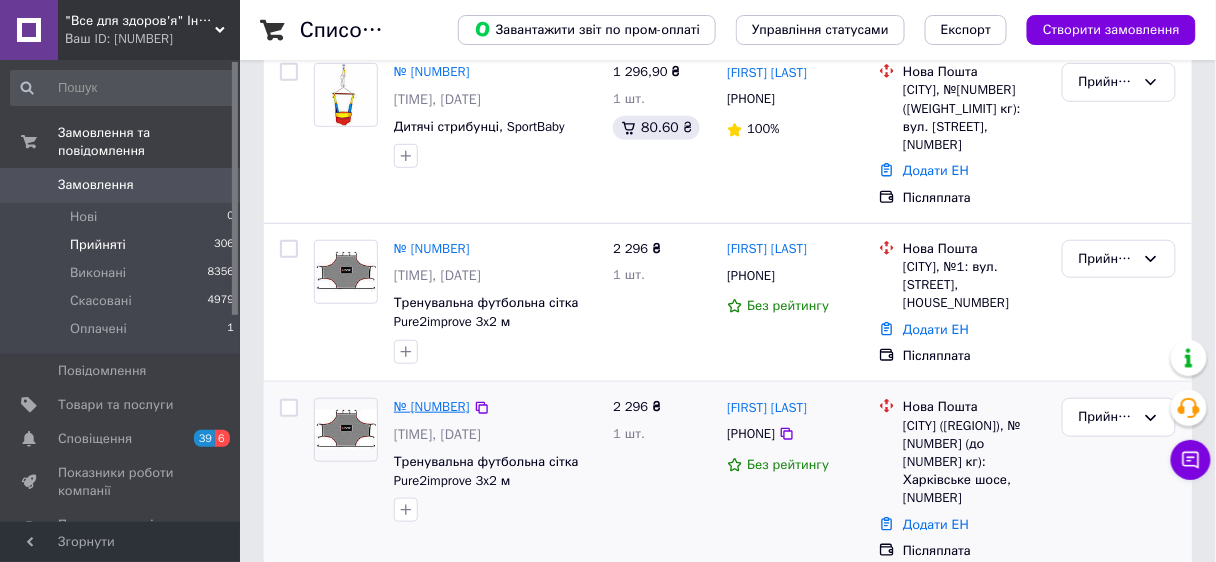 click on "№ [NUMBER]" at bounding box center (432, 406) 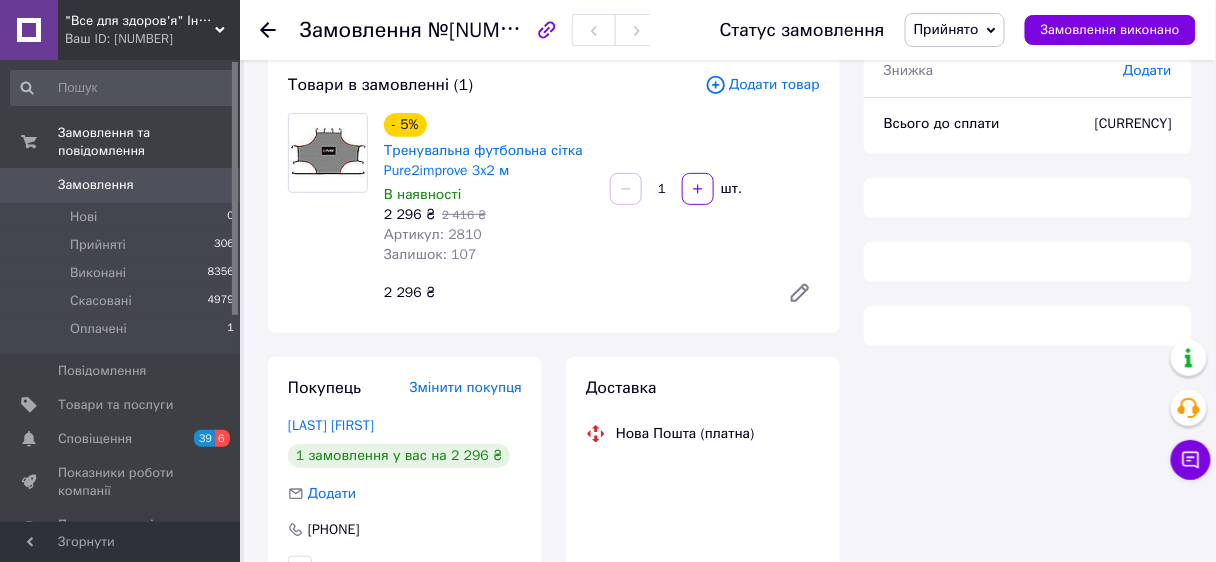 scroll, scrollTop: 0, scrollLeft: 0, axis: both 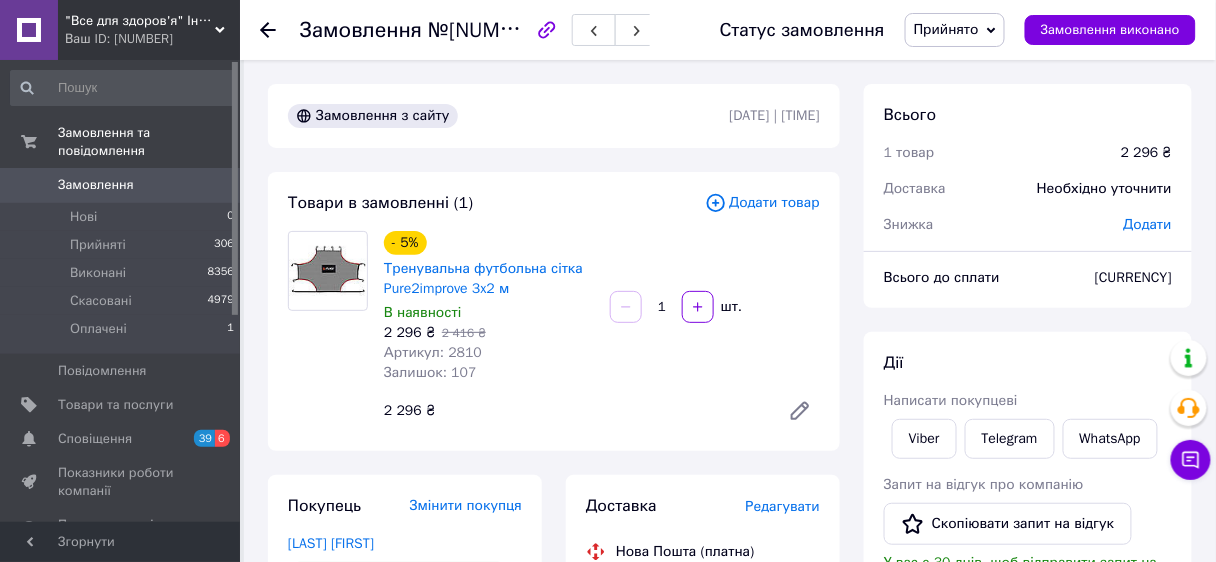click 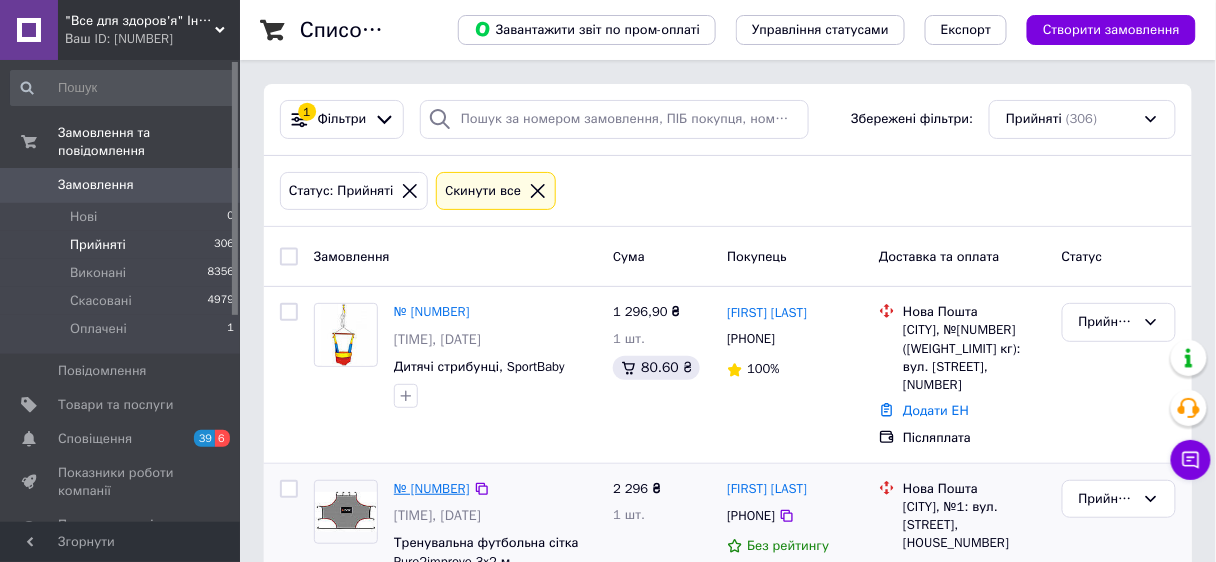 click on "№ [NUMBER]" at bounding box center [432, 488] 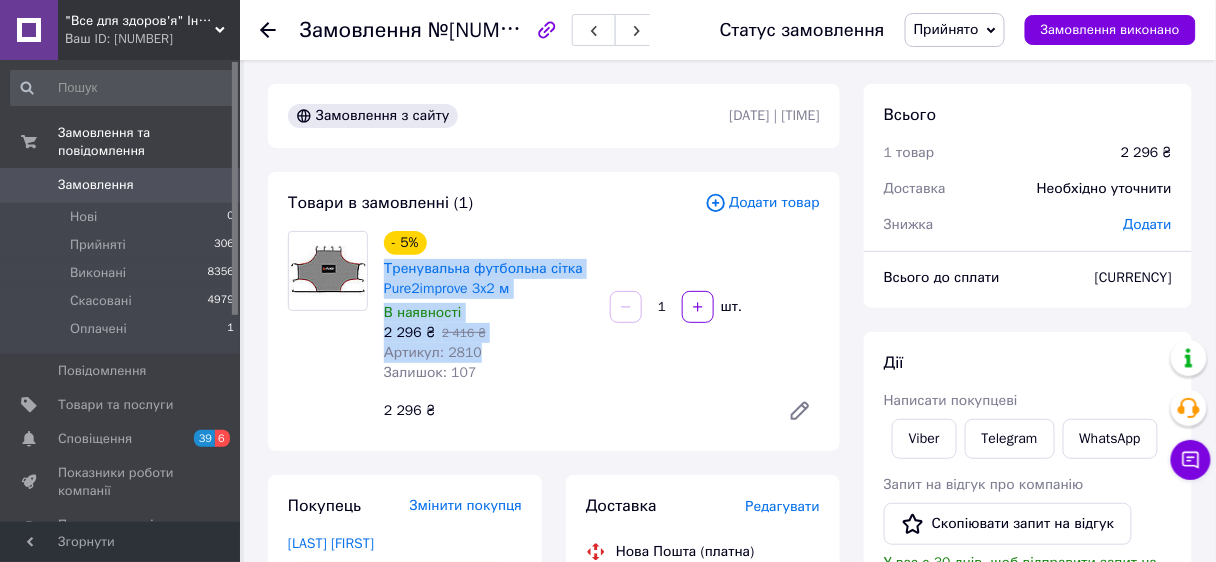 drag, startPoint x: 378, startPoint y: 261, endPoint x: 474, endPoint y: 347, distance: 128.88754 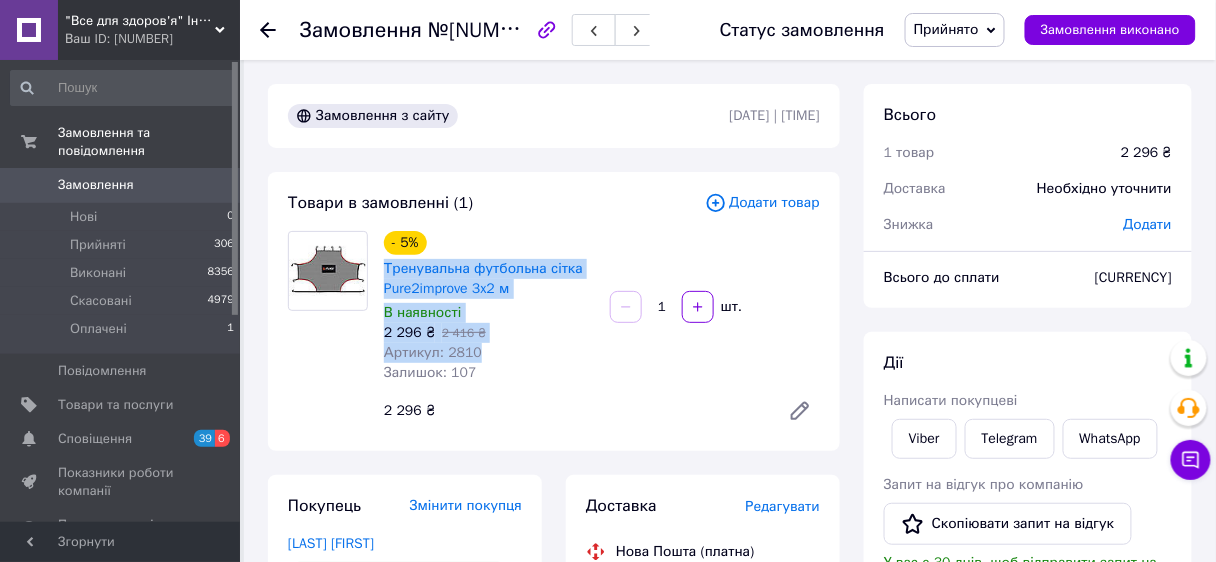 copy on "Тренувальна футбольна сітка Pure2improve 3x2 м В наявності 2 296 ₴   2 416 ₴ Артикул: 2810" 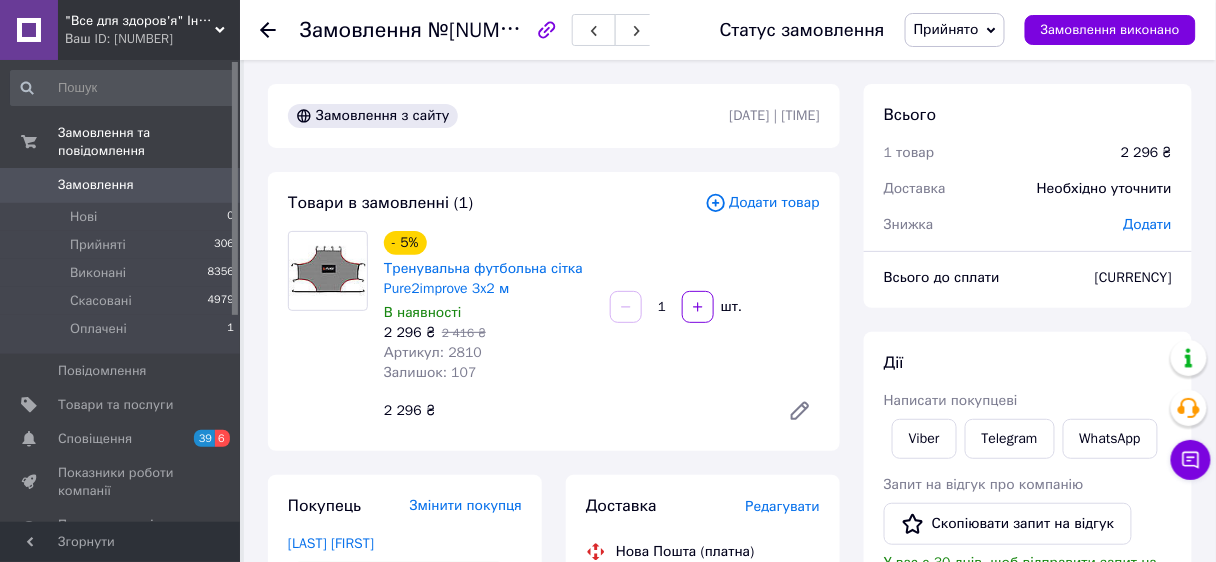 click at bounding box center [328, 331] 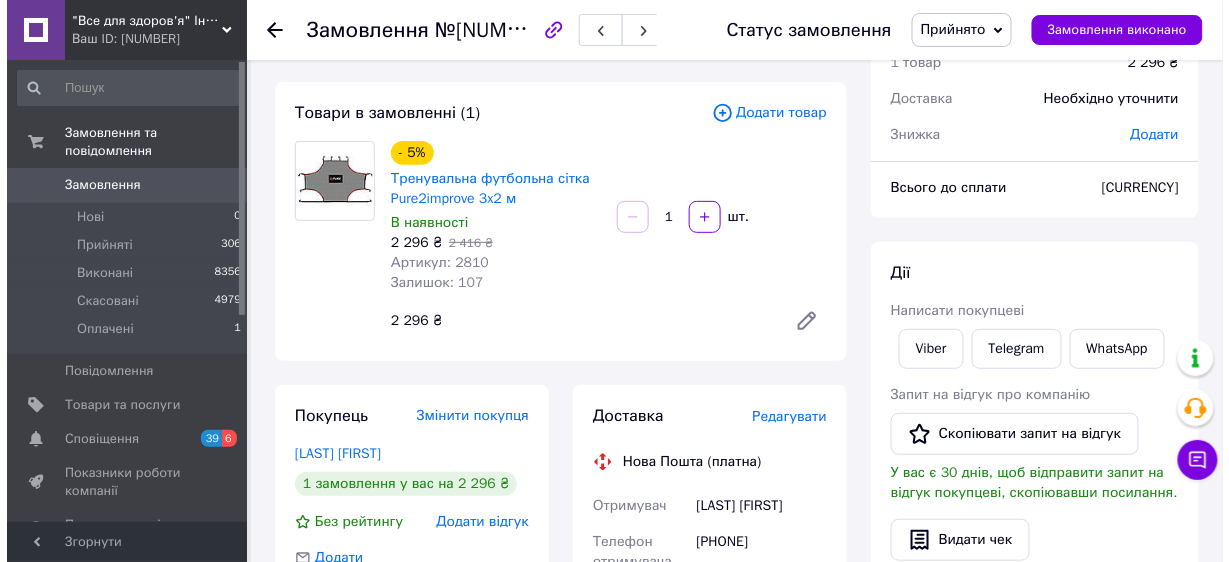 scroll, scrollTop: 80, scrollLeft: 0, axis: vertical 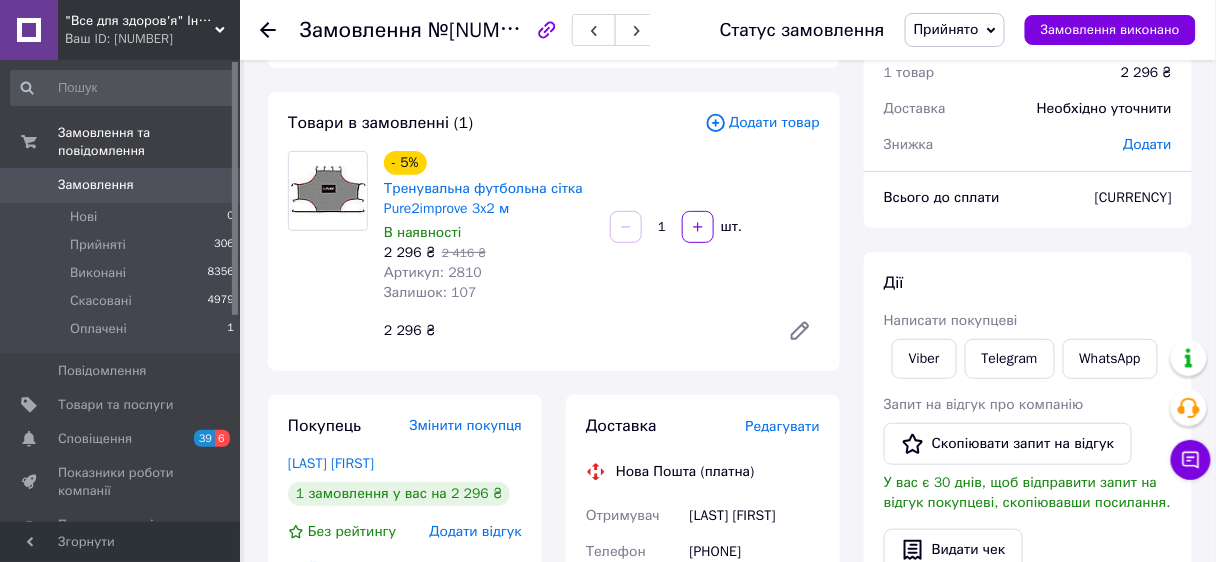 click 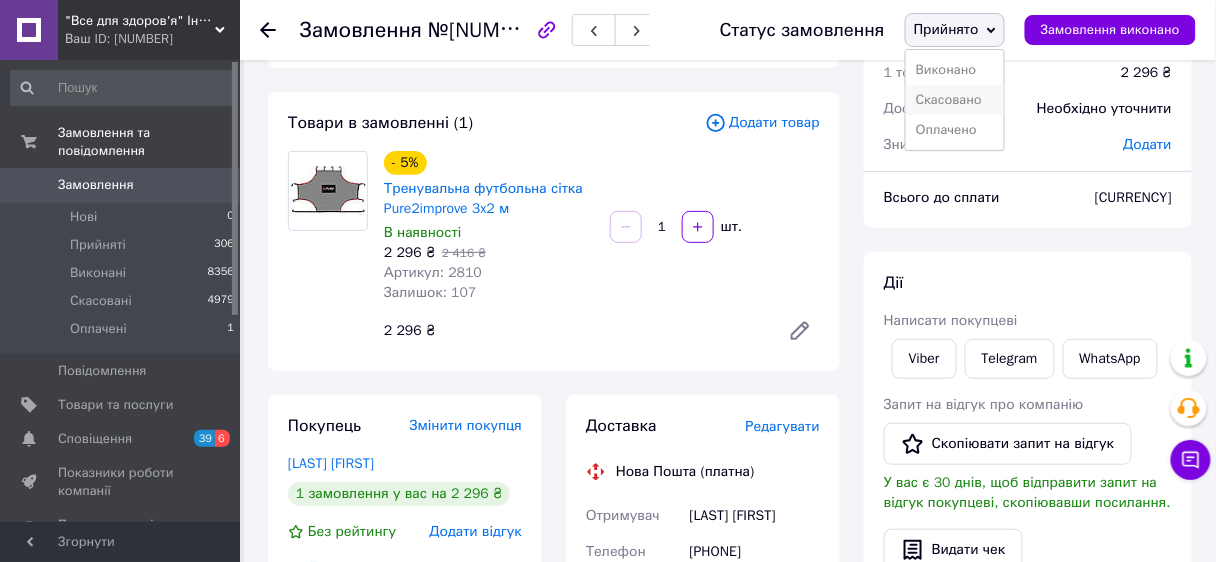 click on "Скасовано" at bounding box center [955, 100] 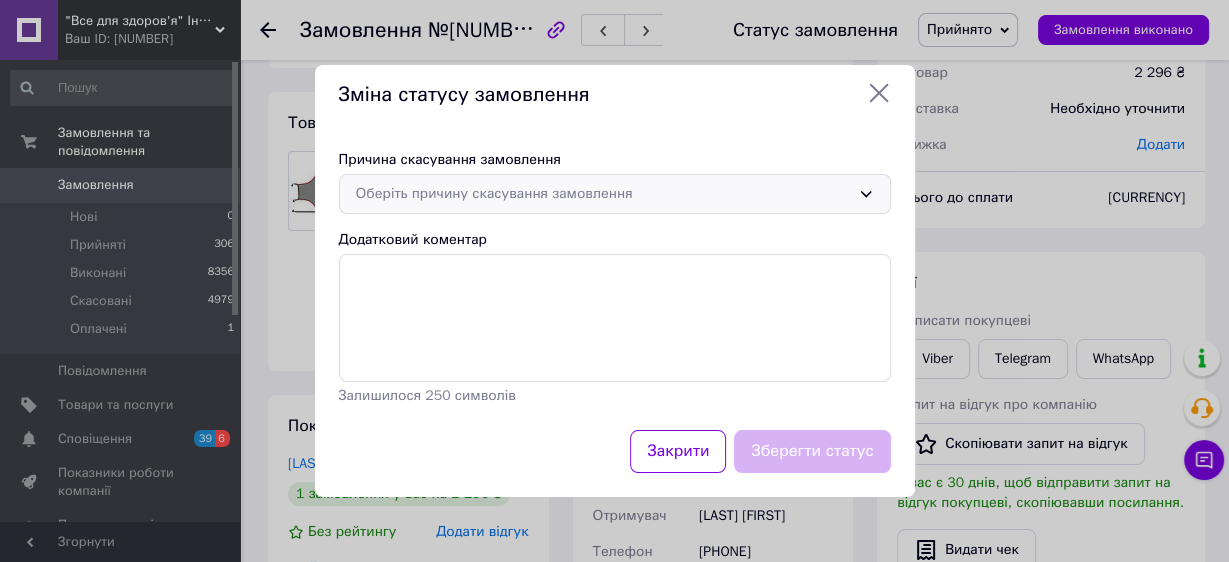 click 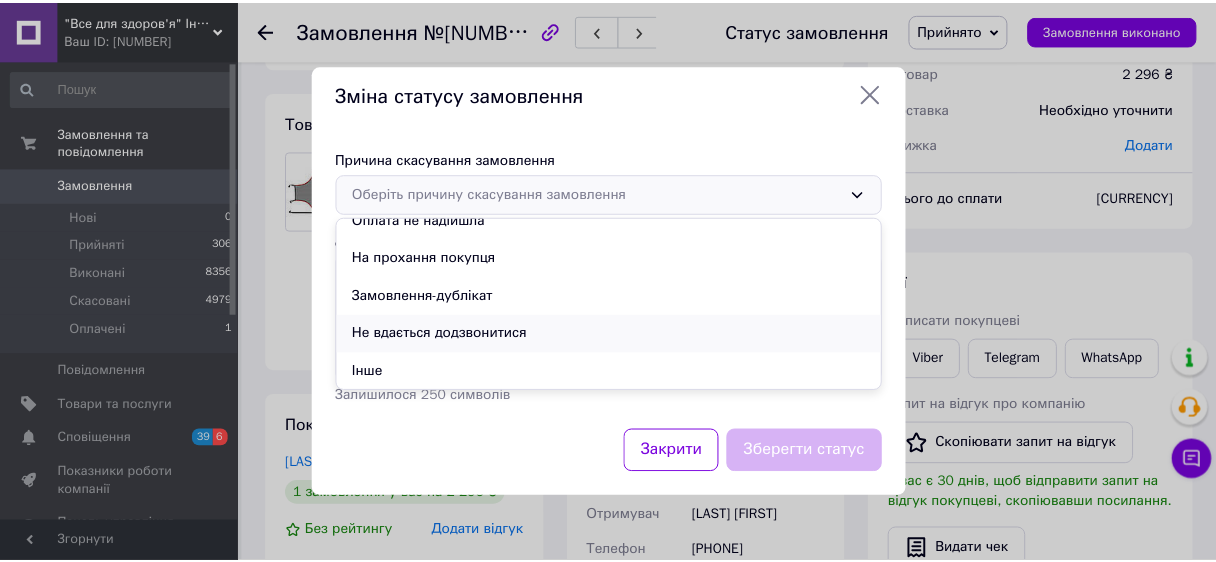scroll, scrollTop: 94, scrollLeft: 0, axis: vertical 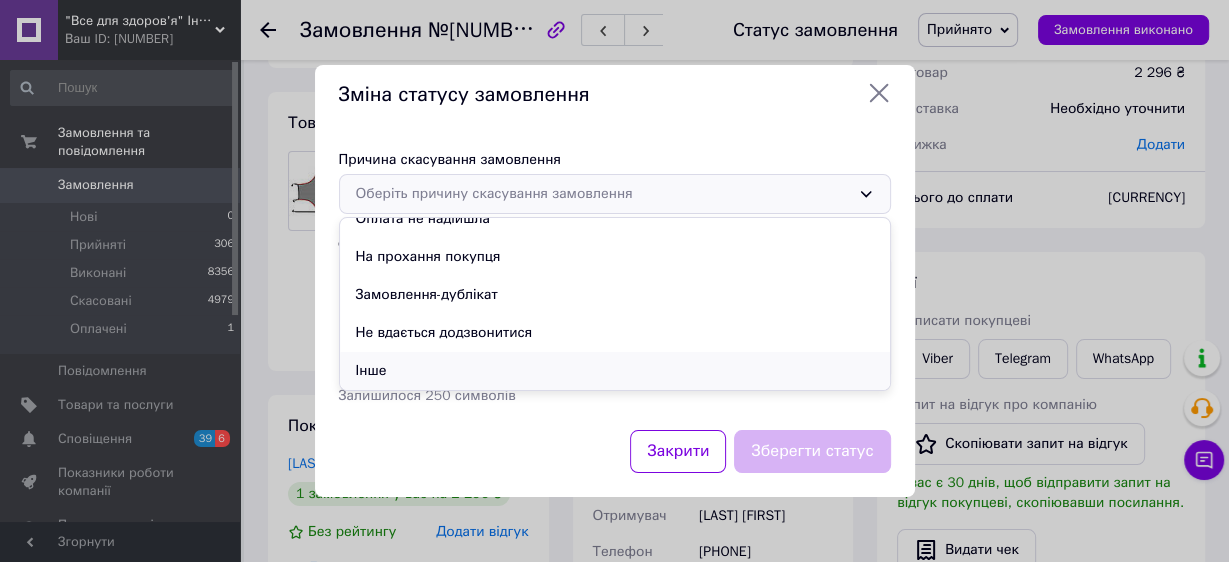 click on "Інше" at bounding box center (615, 371) 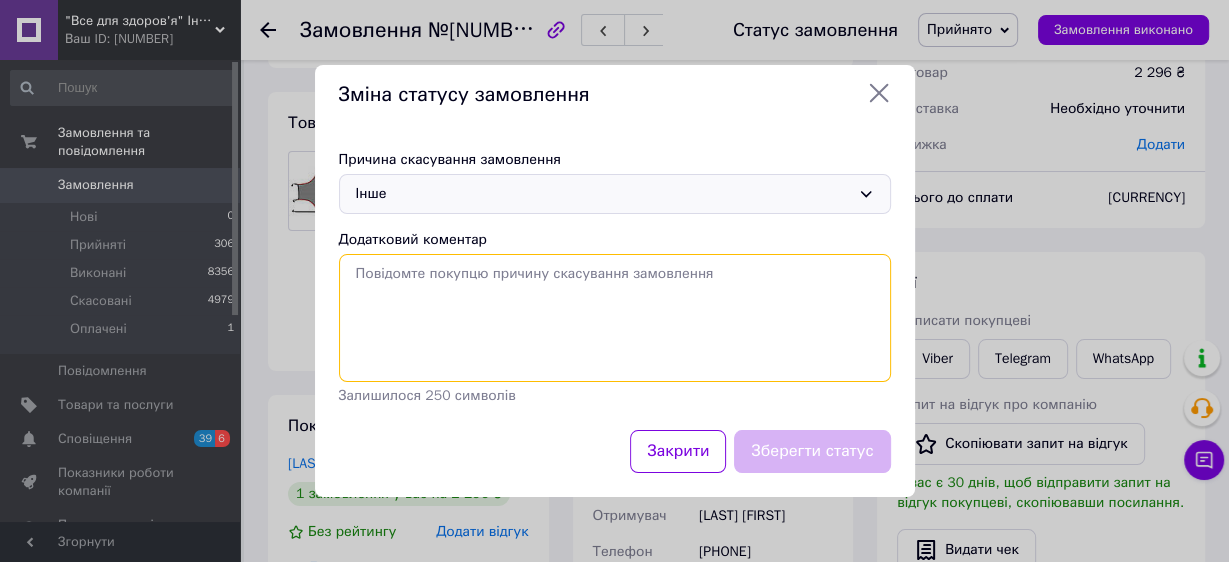 click on "Додатковий коментар" at bounding box center (615, 318) 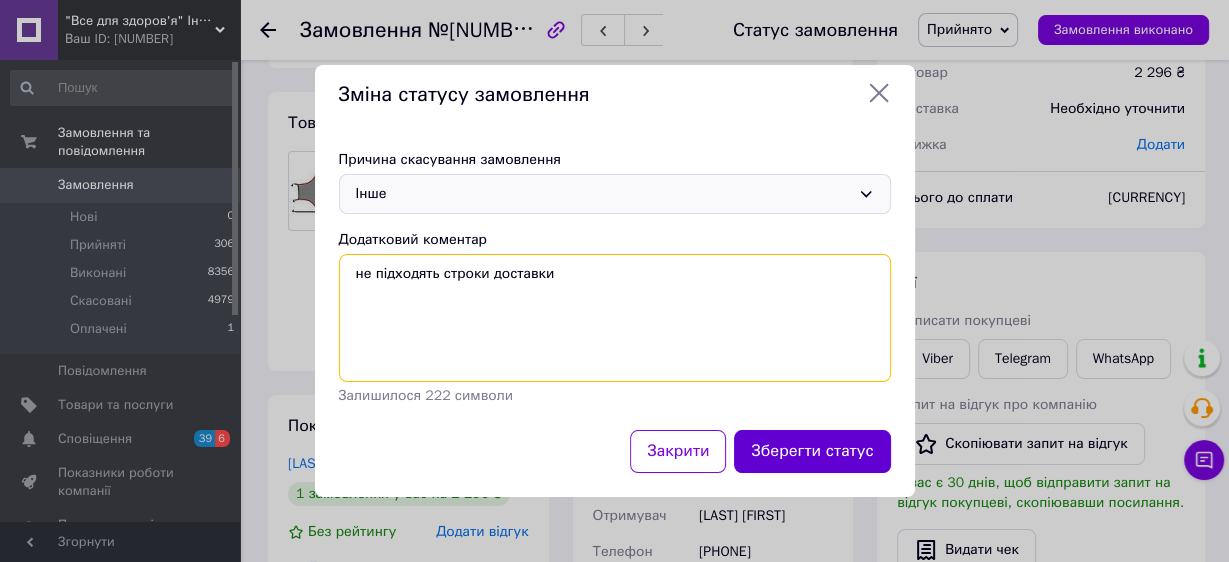 type on "не підходять строки доставки" 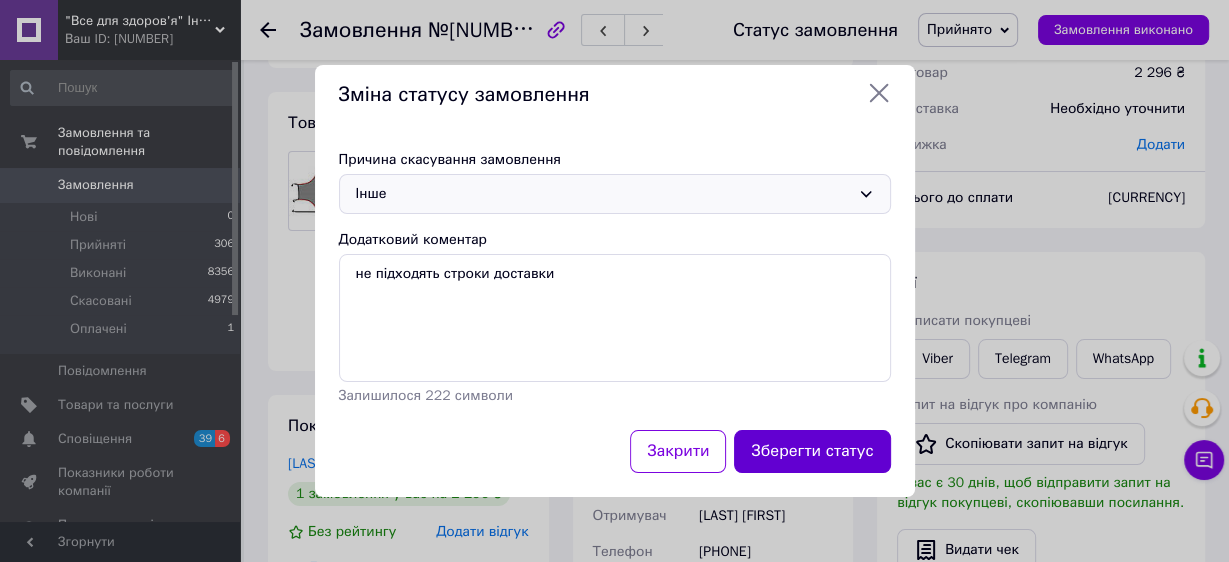 click on "Зберегти статус" at bounding box center [812, 451] 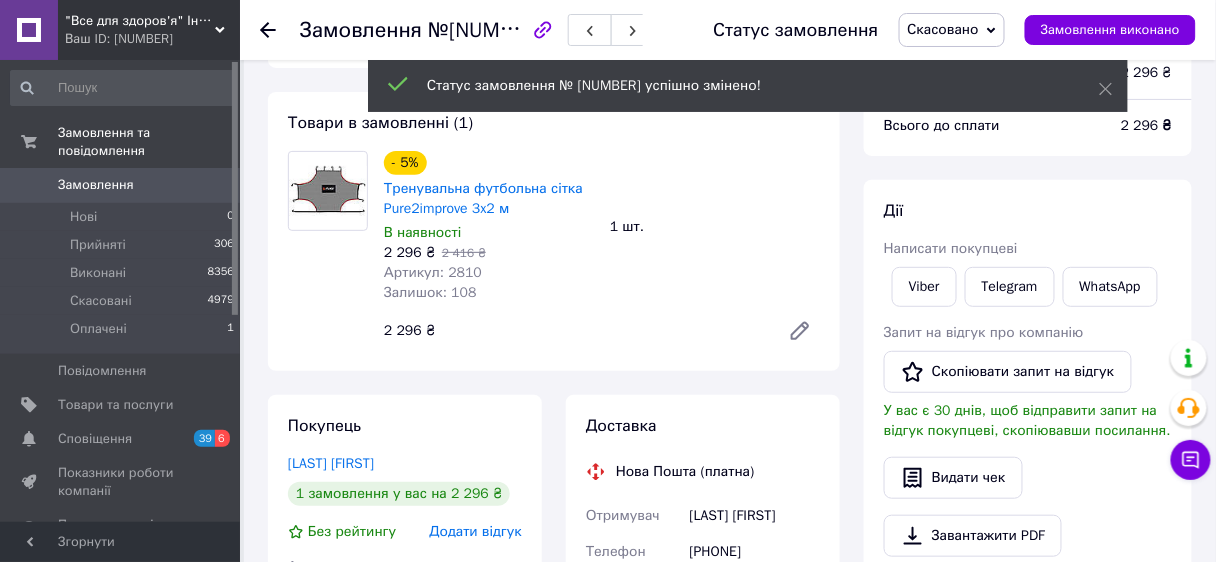 click on ""Все для здоров'я" Інтернет-магазин Ваш ID: [NUMBER] Сайт "Все для здоров'я" Інтернет-магазин Кабінет покупця Перевірити стан системи Сторінка на маркетплейсі Ecodom.kiev.ua Интеренет-магазин Mirzdorov.in.ua Интернет-магазин Довідка Вийти Замовлення та повідомлення Замовлення 0 Нові 0 Прийняті 306 Виконані 8356 Скасовані 4979 Оплачені 1 Повідомлення 0 Товари та послуги Сповіщення 39 6 Показники роботи компанії Панель управління Відгуки Покупці Каталог ProSale Аналітика Інструменти веб-майстра та SEO Управління сайтом Маркет Prom топ - 5%" at bounding box center [608, 630] 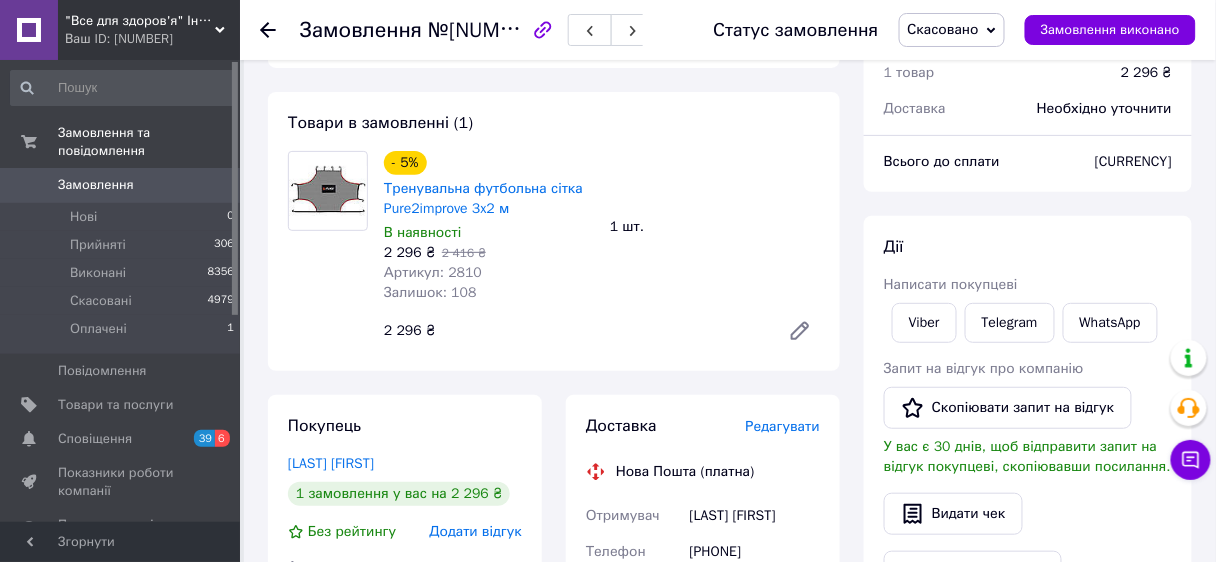 click 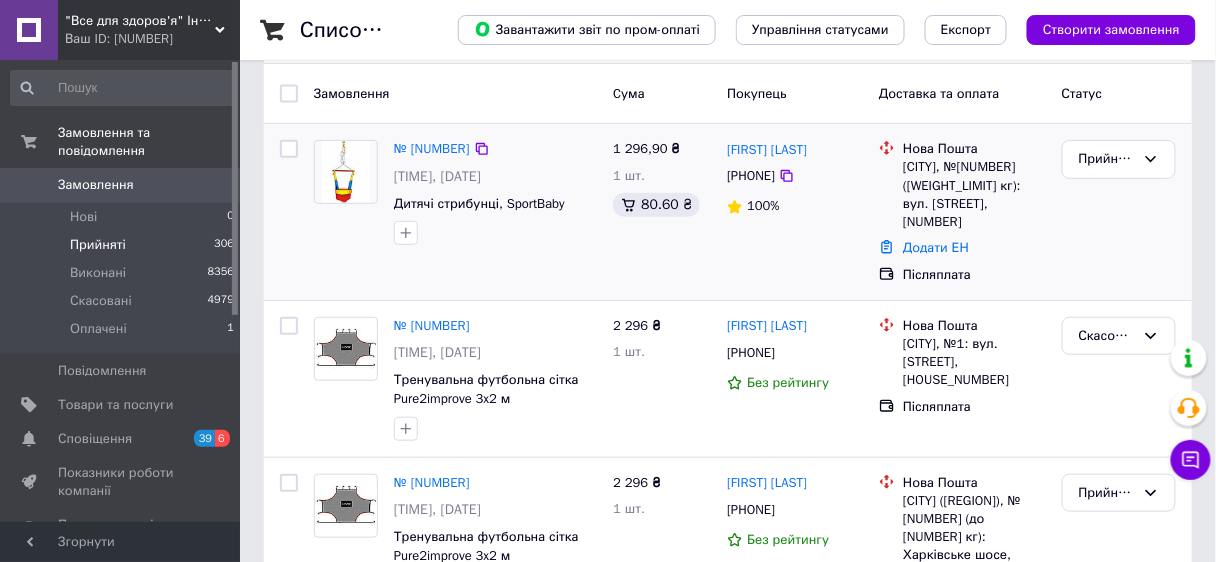 scroll, scrollTop: 320, scrollLeft: 0, axis: vertical 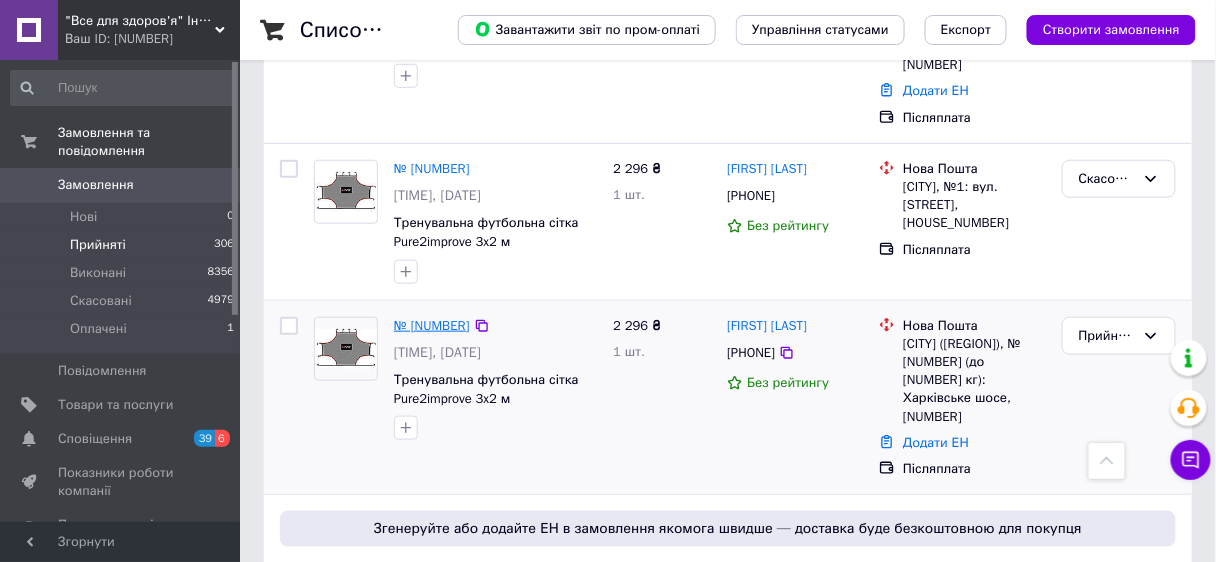 click on "№ [NUMBER]" at bounding box center (432, 325) 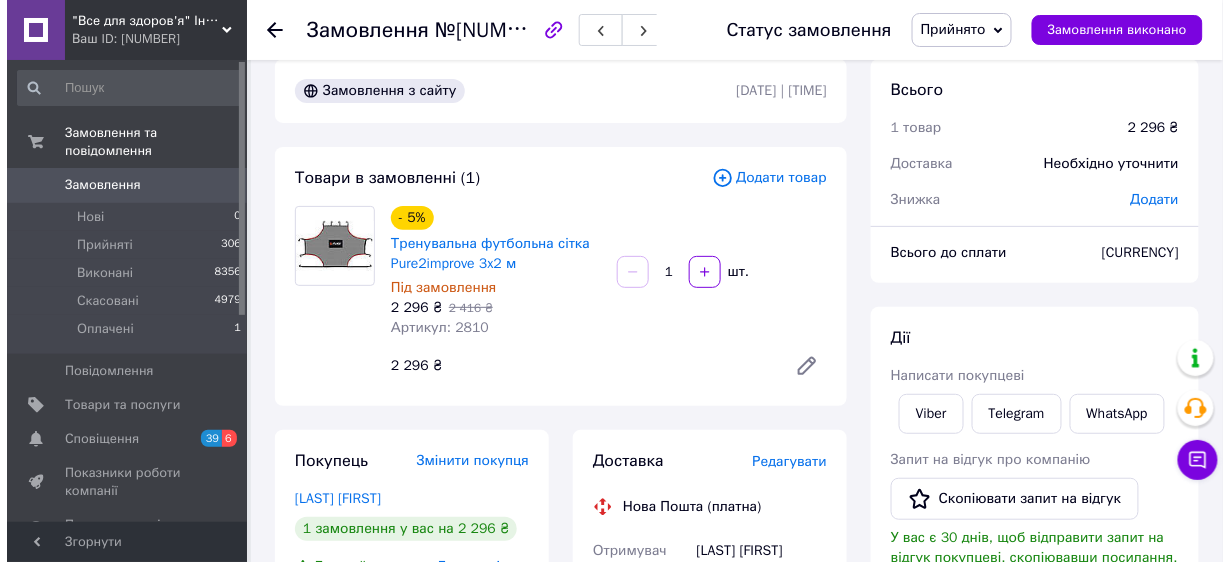 scroll, scrollTop: 0, scrollLeft: 0, axis: both 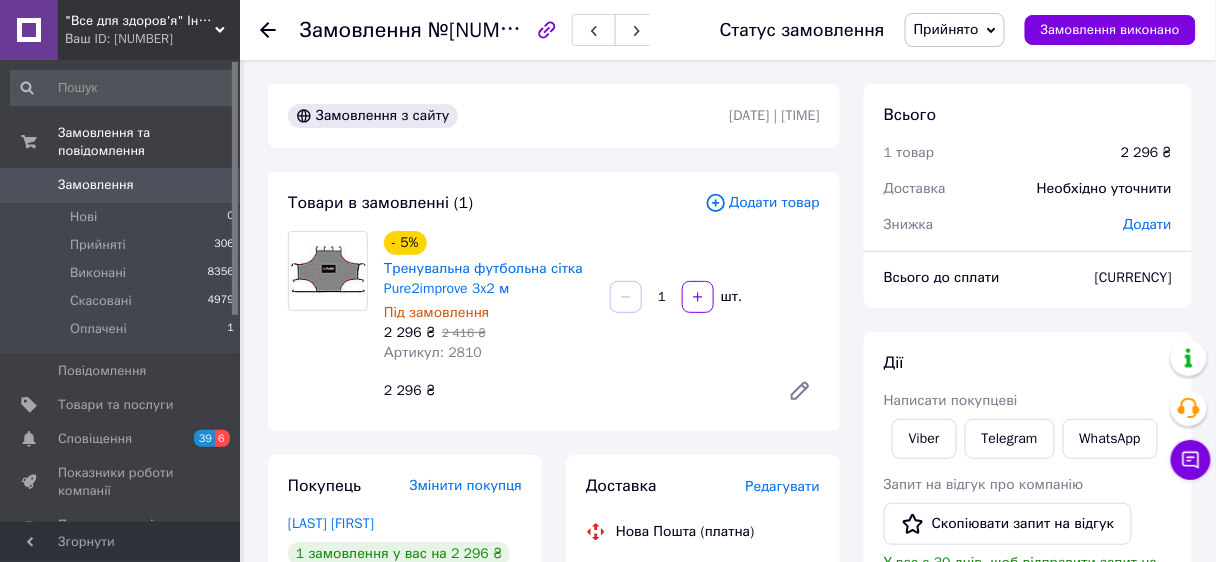 click 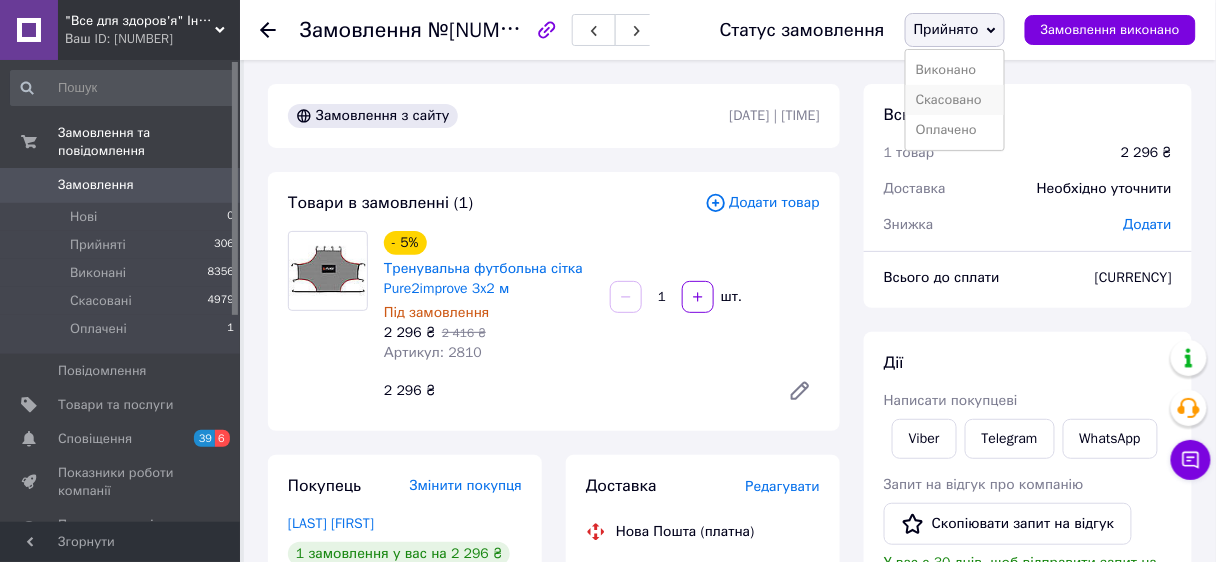 click on "Скасовано" at bounding box center [955, 100] 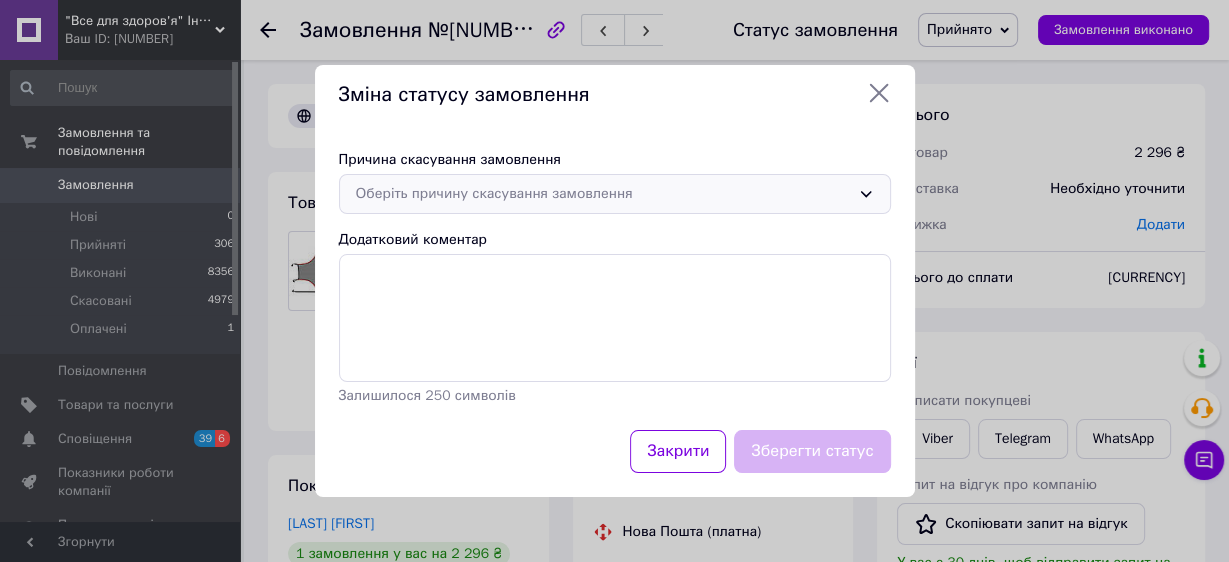 click 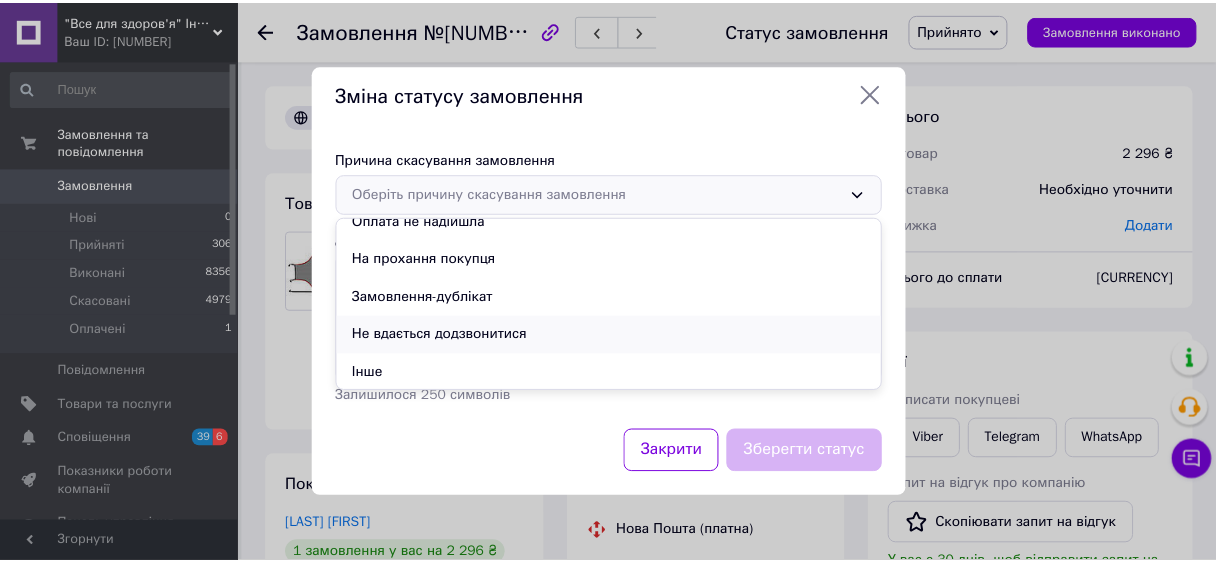 scroll, scrollTop: 94, scrollLeft: 0, axis: vertical 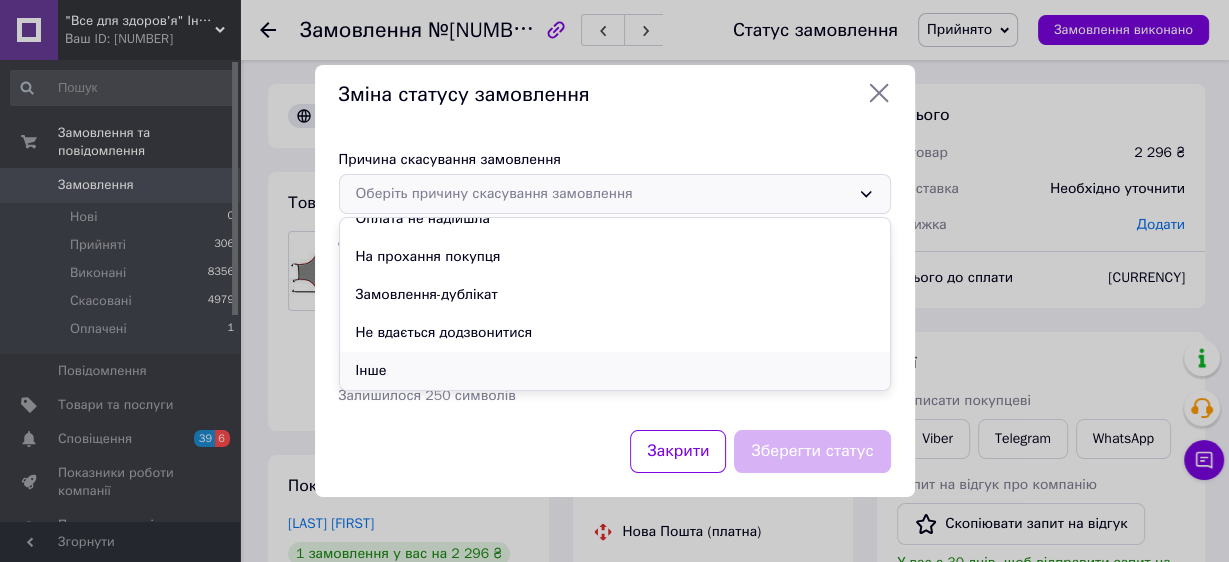 click on "Інше" at bounding box center (615, 371) 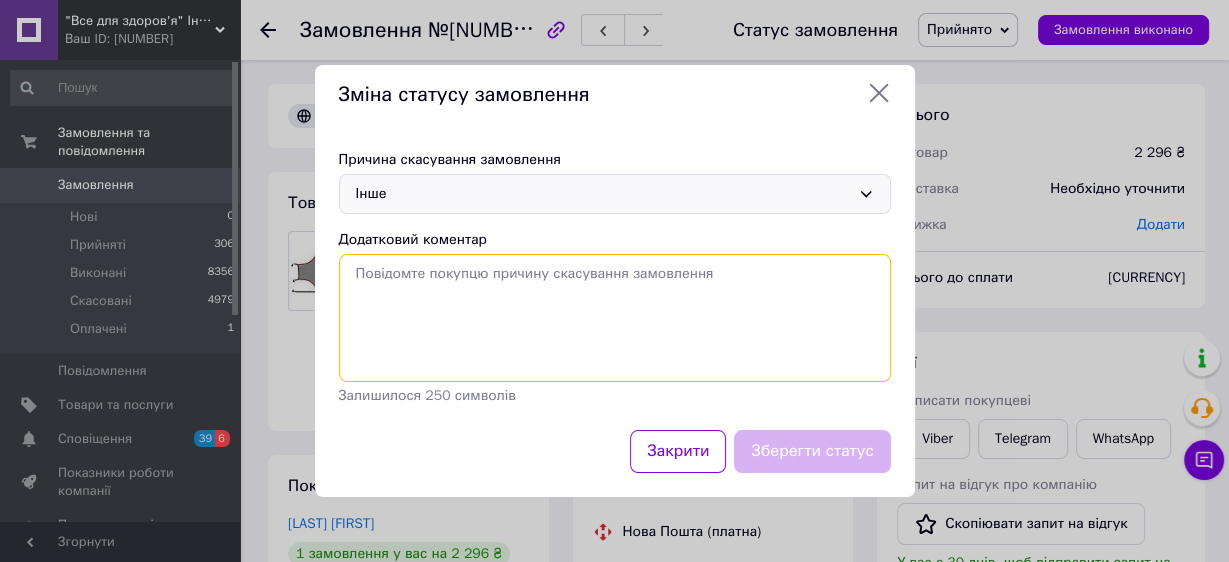 click on "Додатковий коментар" at bounding box center [615, 318] 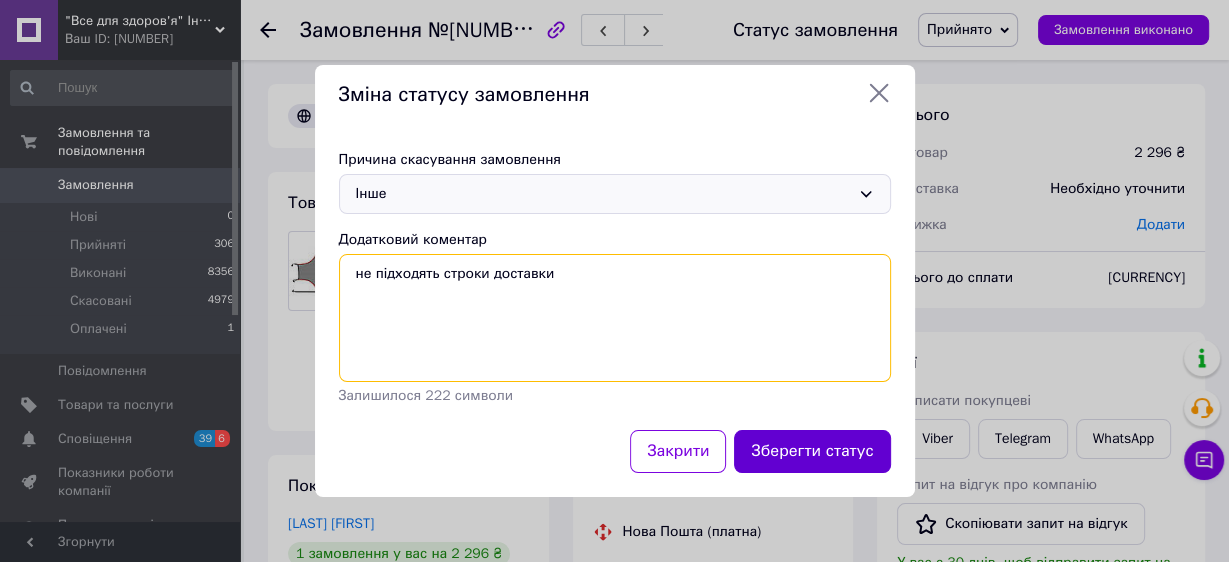 type on "не підходять строки доставки" 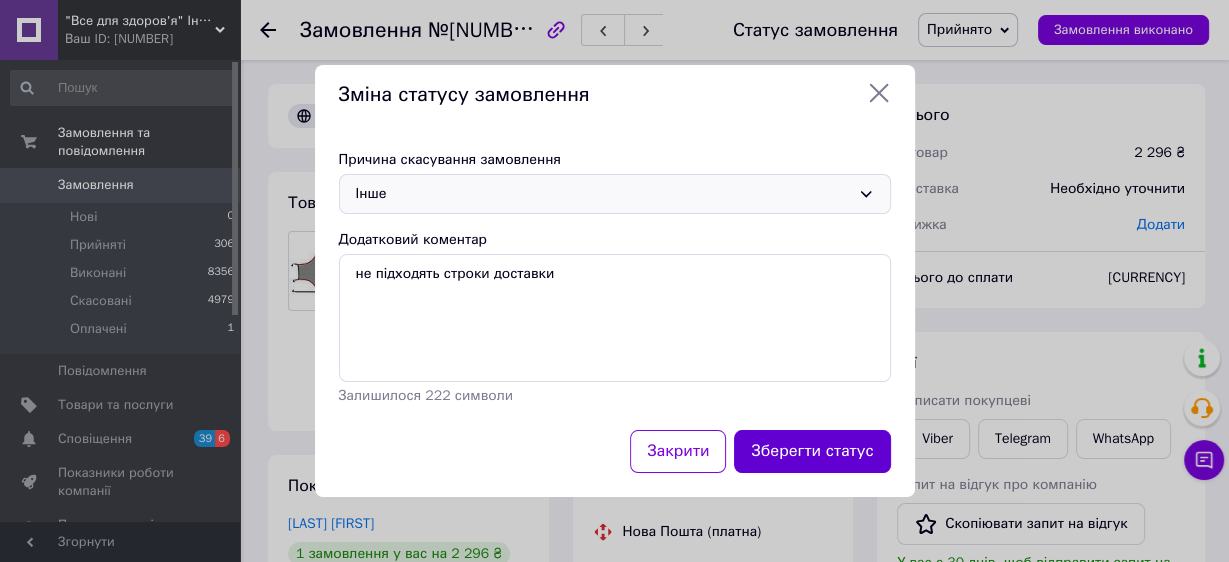click on "Зберегти статус" at bounding box center [812, 451] 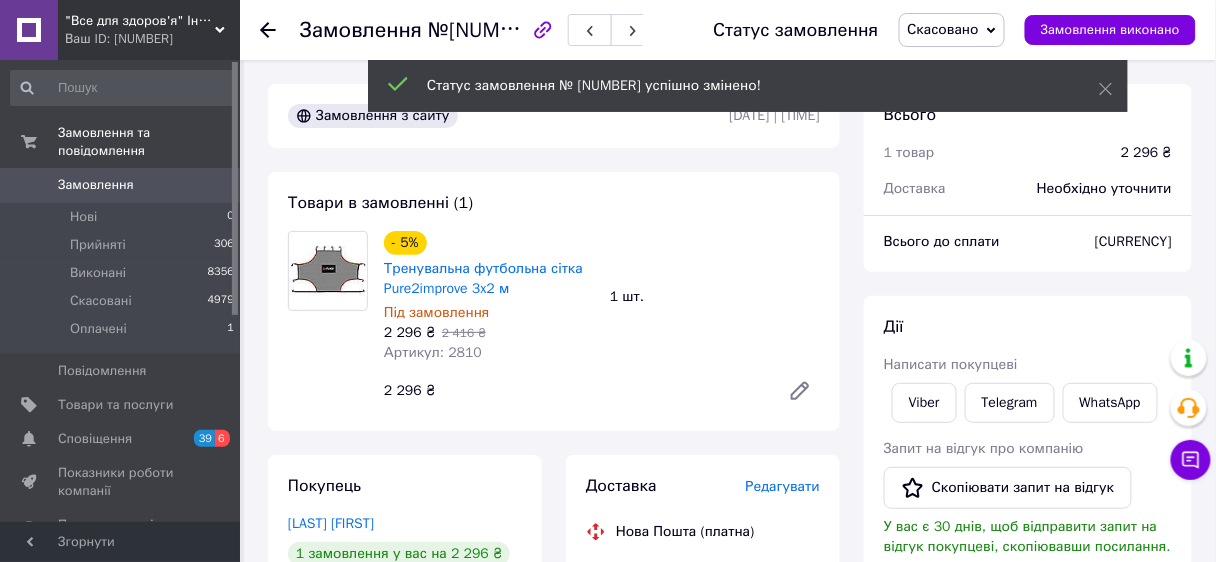 click 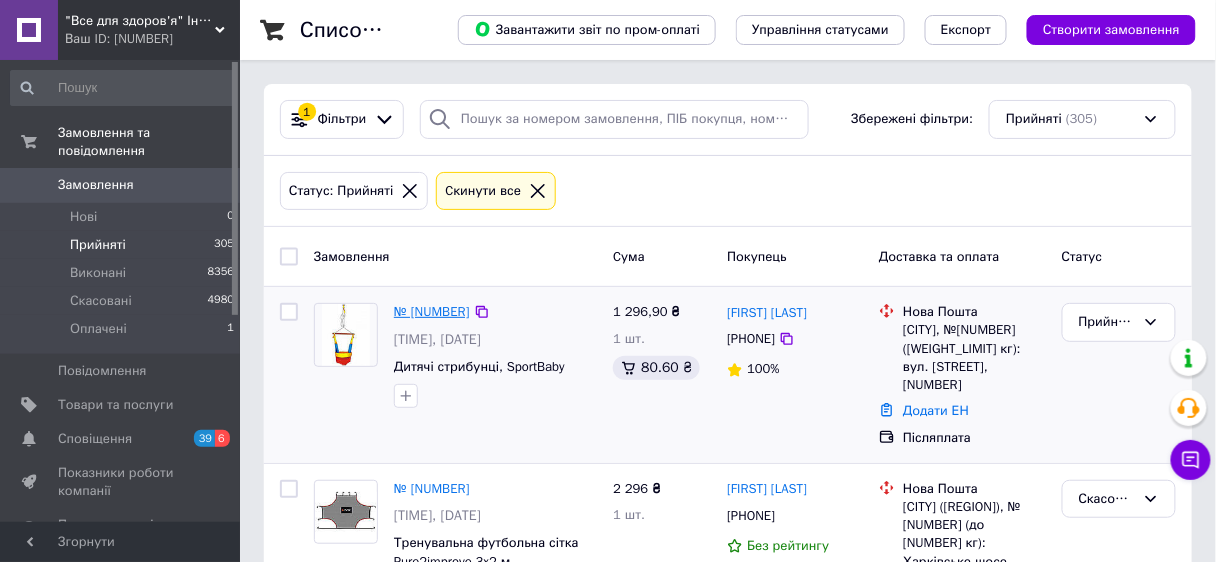 click on "№ [NUMBER]" at bounding box center [432, 311] 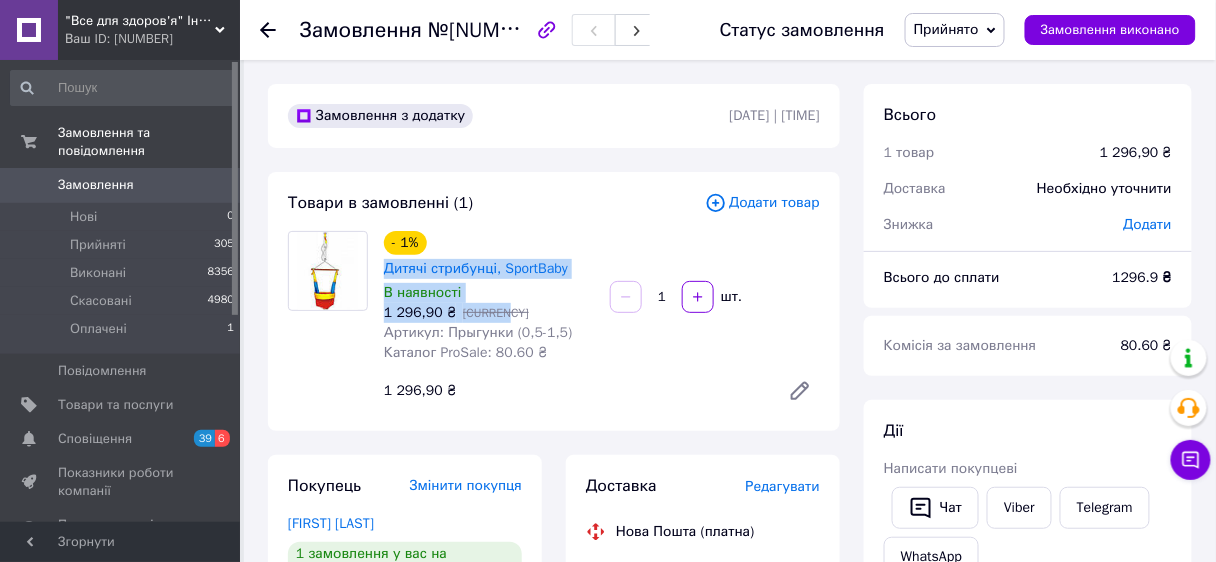 drag, startPoint x: 379, startPoint y: 260, endPoint x: 510, endPoint y: 313, distance: 141.31525 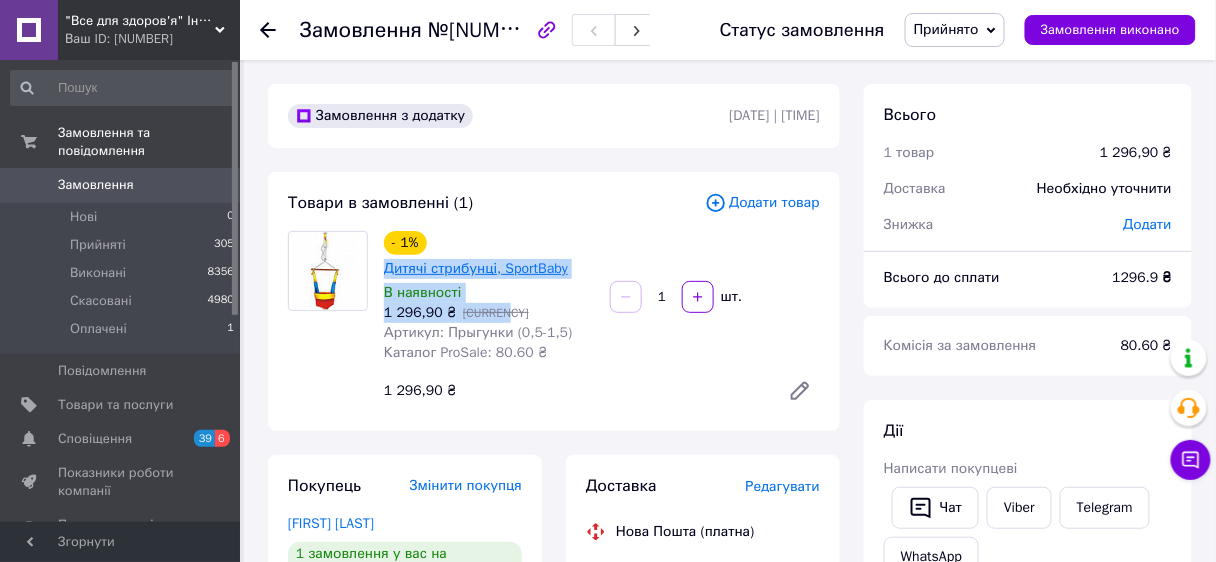 click on "Дитячі стрибунці, SportBaby" at bounding box center (476, 268) 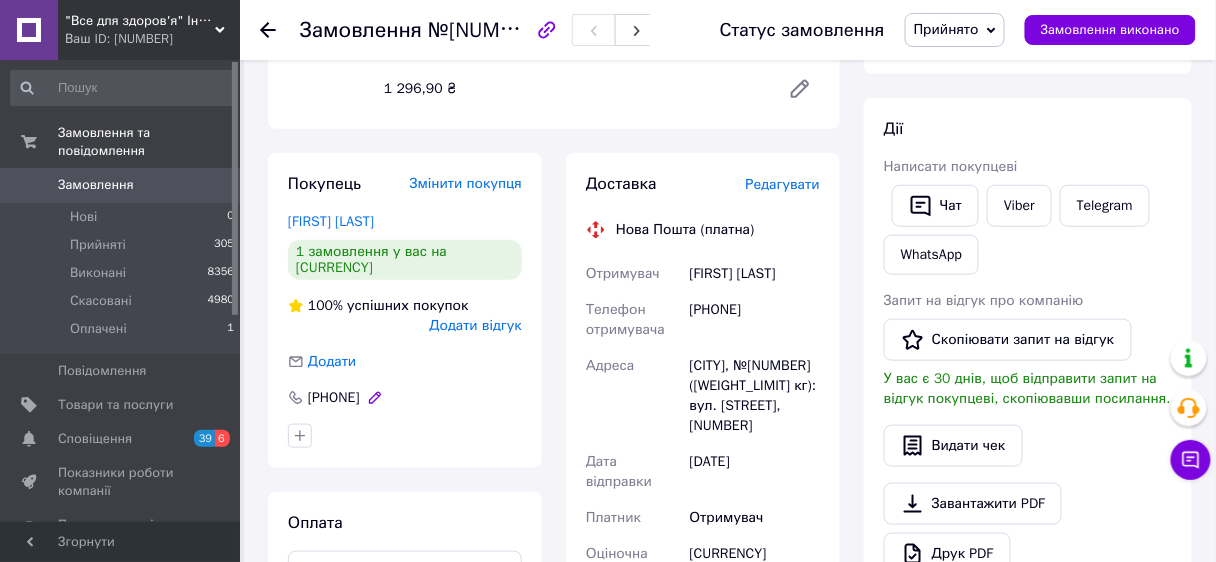 scroll, scrollTop: 400, scrollLeft: 0, axis: vertical 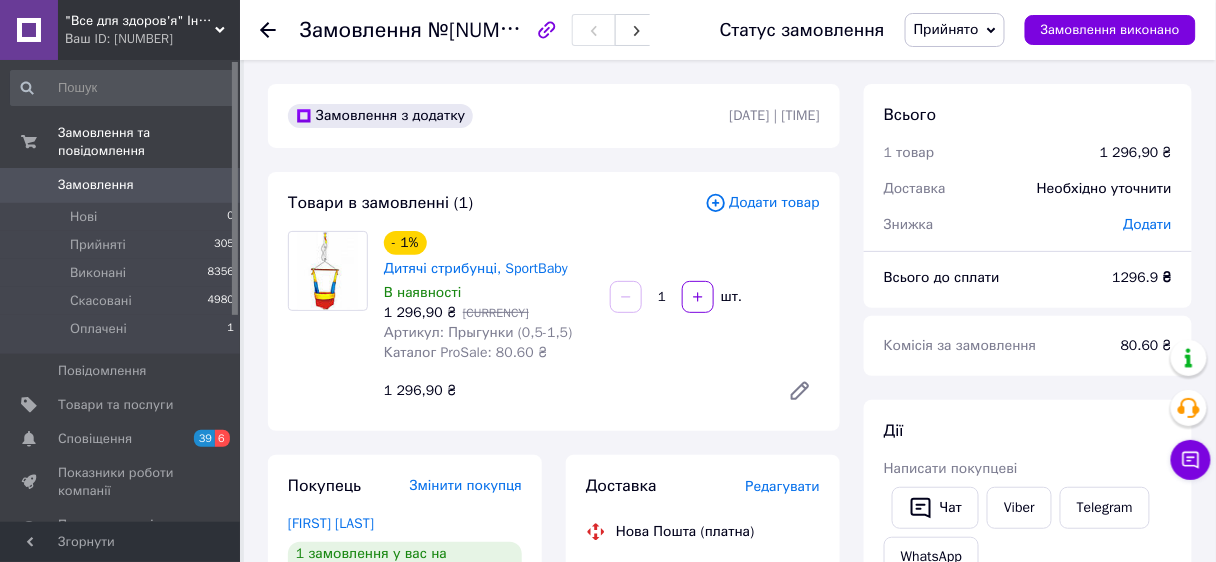 click on "1   шт." at bounding box center [715, 297] 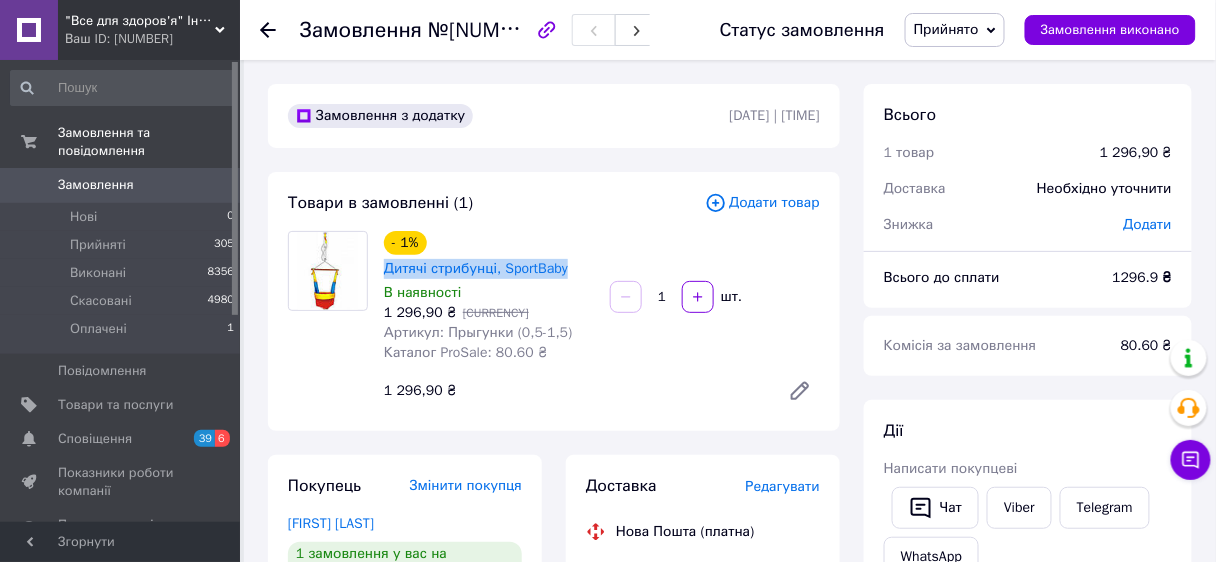 drag, startPoint x: 382, startPoint y: 262, endPoint x: 567, endPoint y: 273, distance: 185.32674 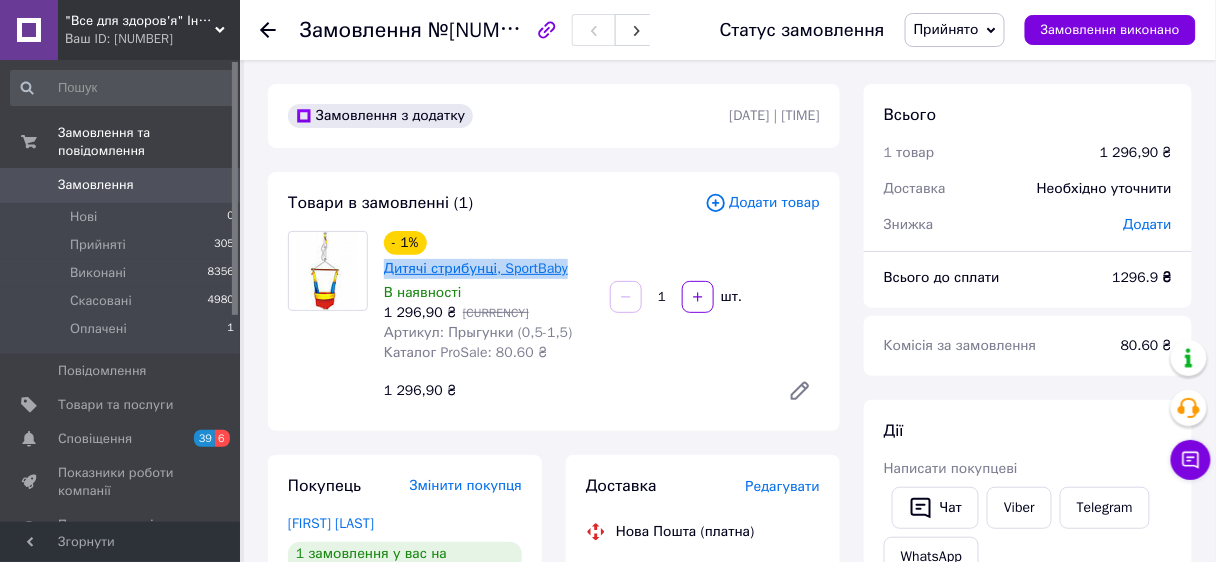 copy on "Дитячі стрибунці, SportBaby" 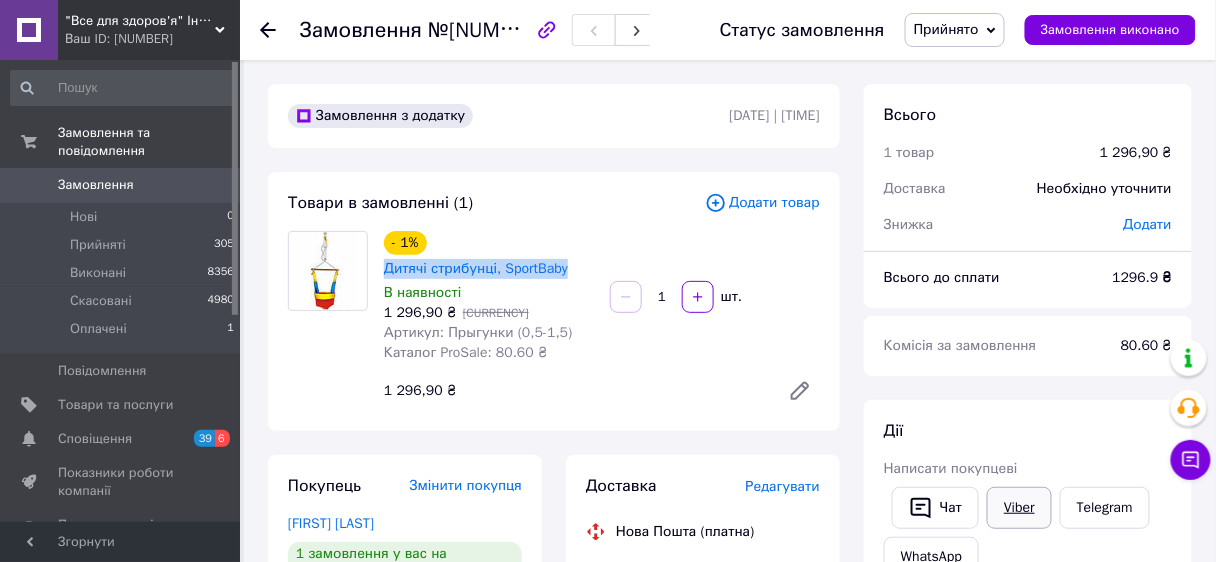 click on "Viber" at bounding box center (1019, 508) 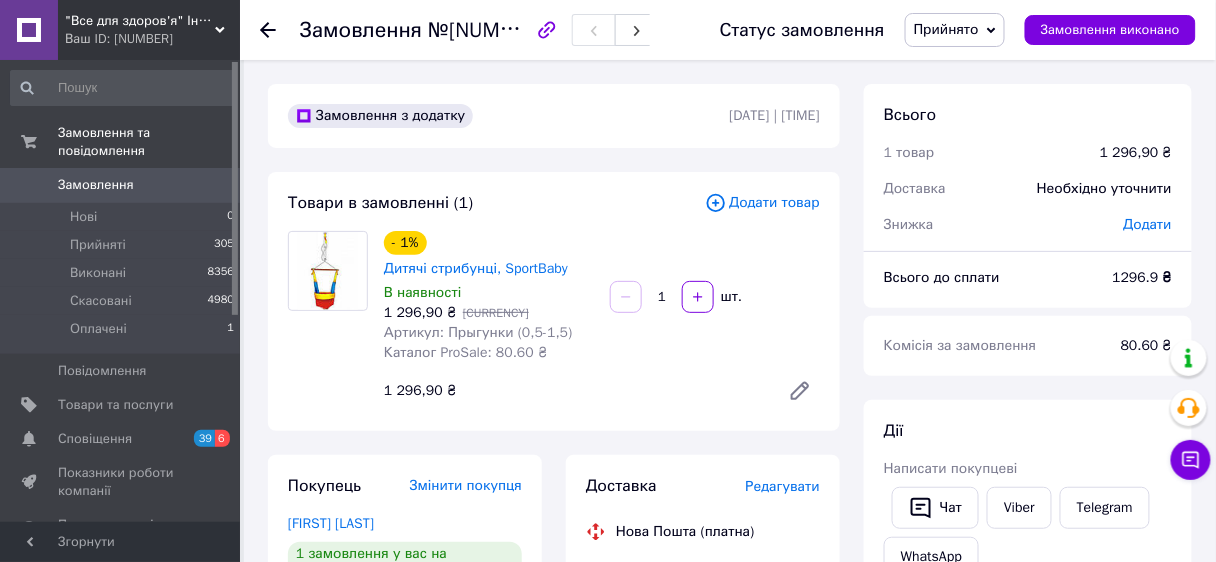 click at bounding box center (328, 321) 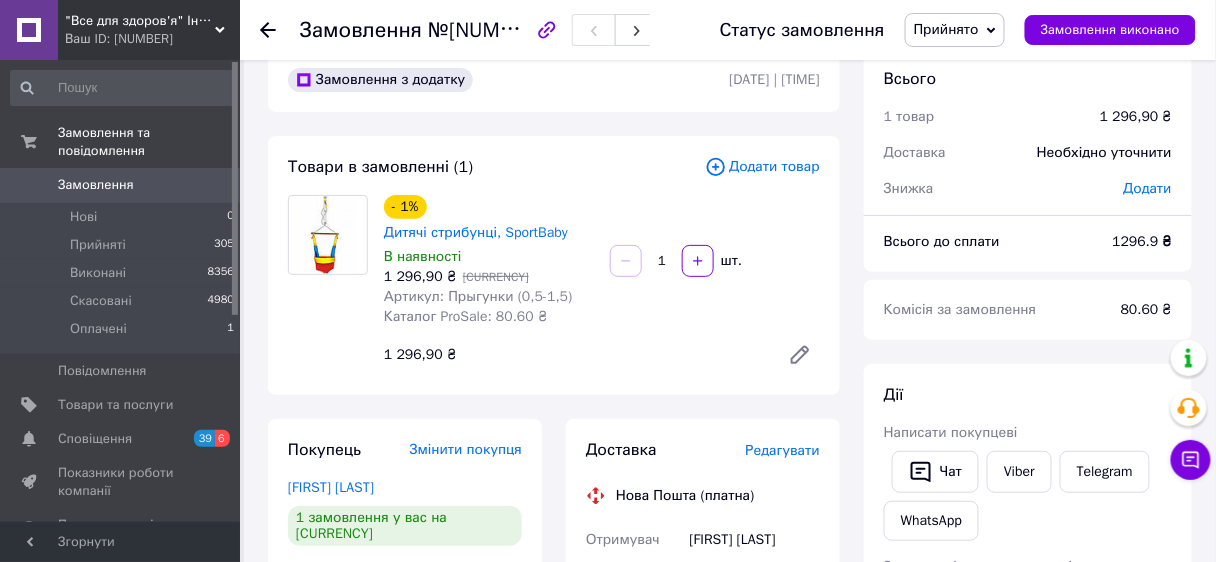 scroll, scrollTop: 0, scrollLeft: 0, axis: both 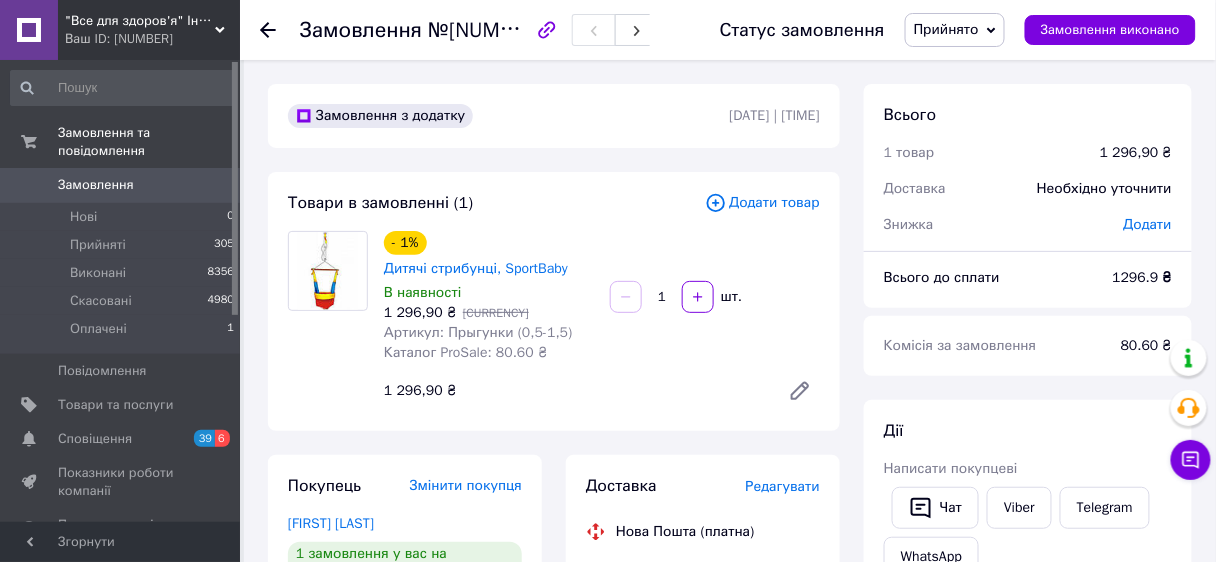 click 